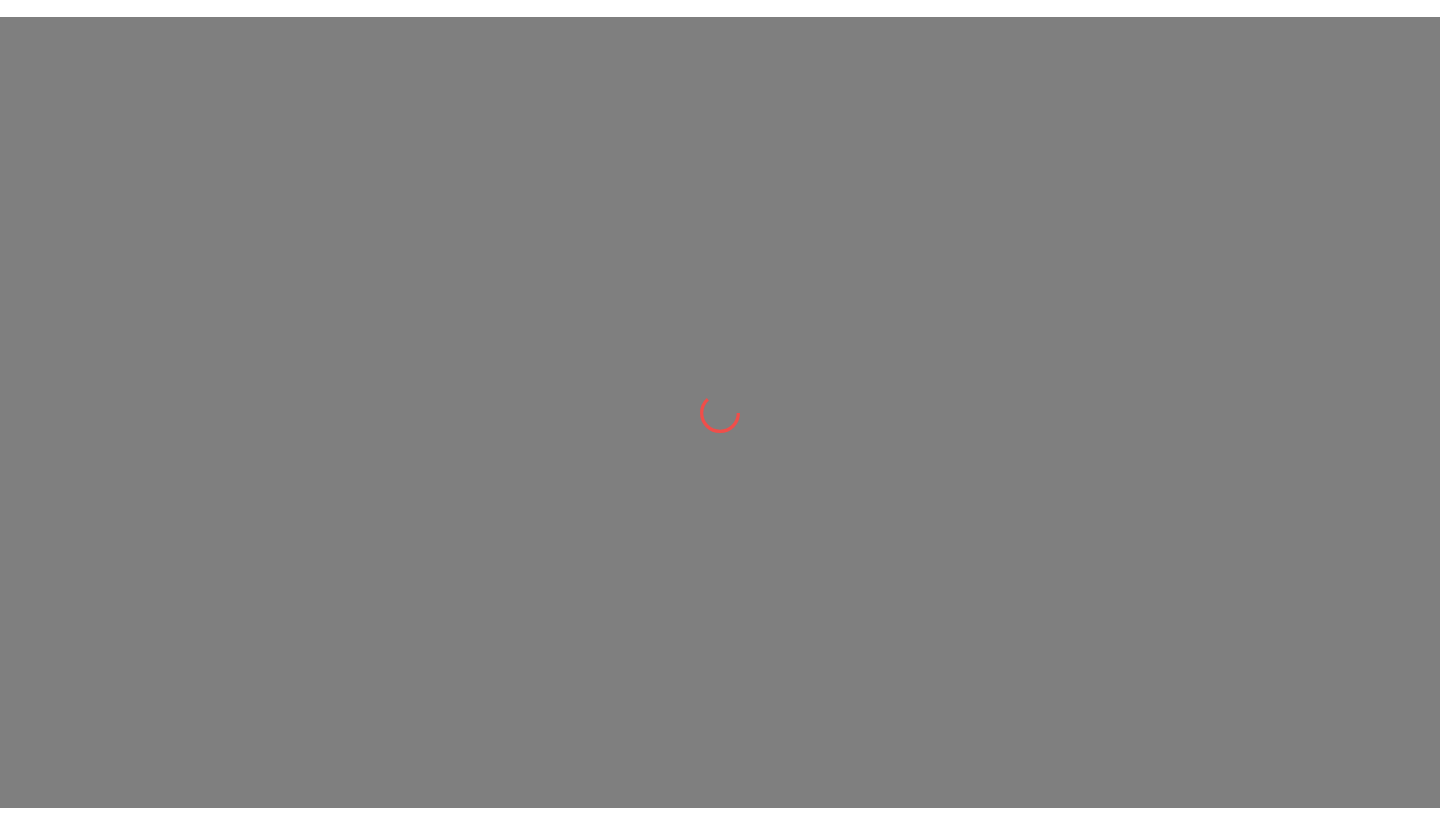 scroll, scrollTop: 0, scrollLeft: 0, axis: both 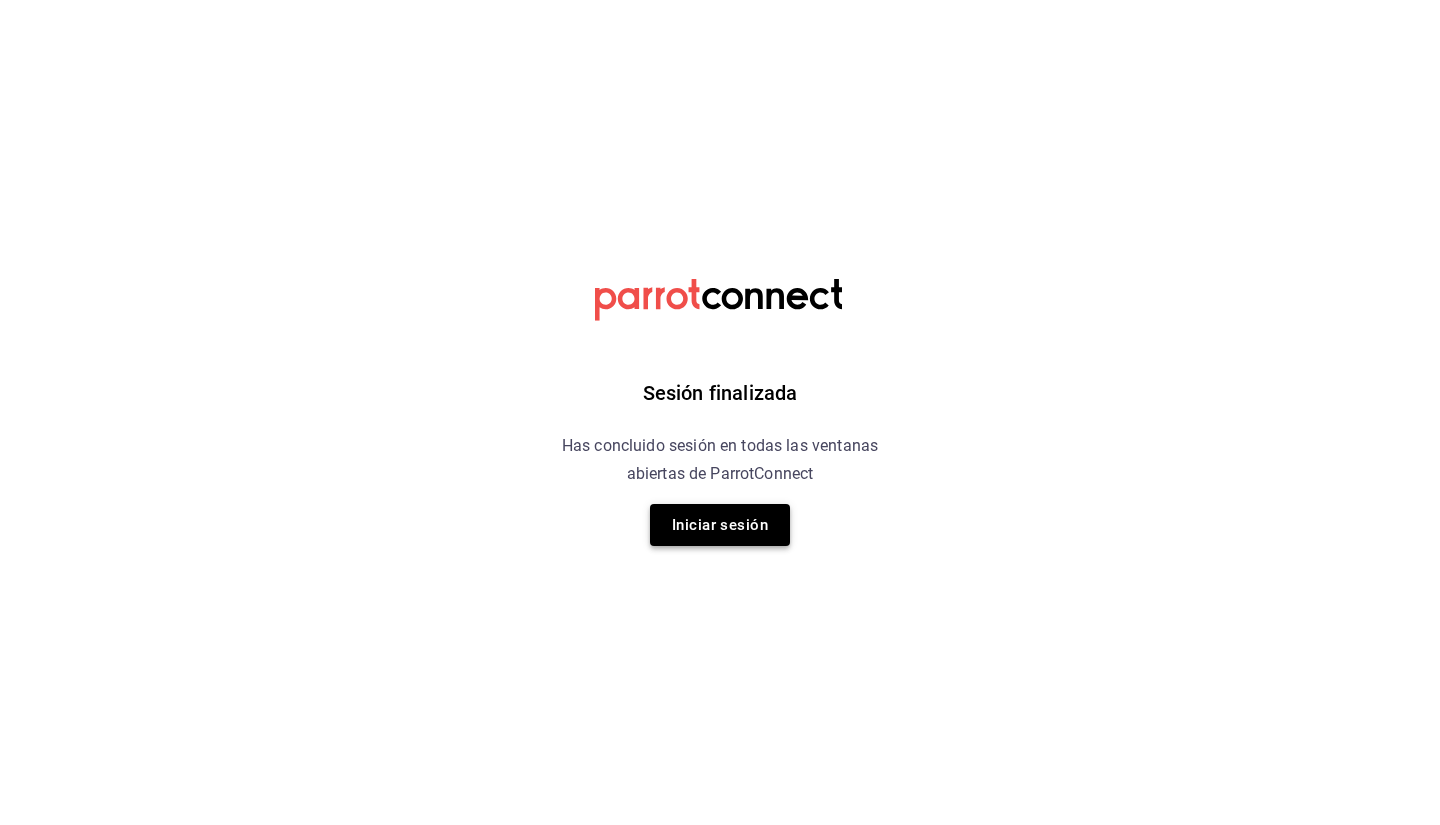 click on "Iniciar sesión" at bounding box center (720, 525) 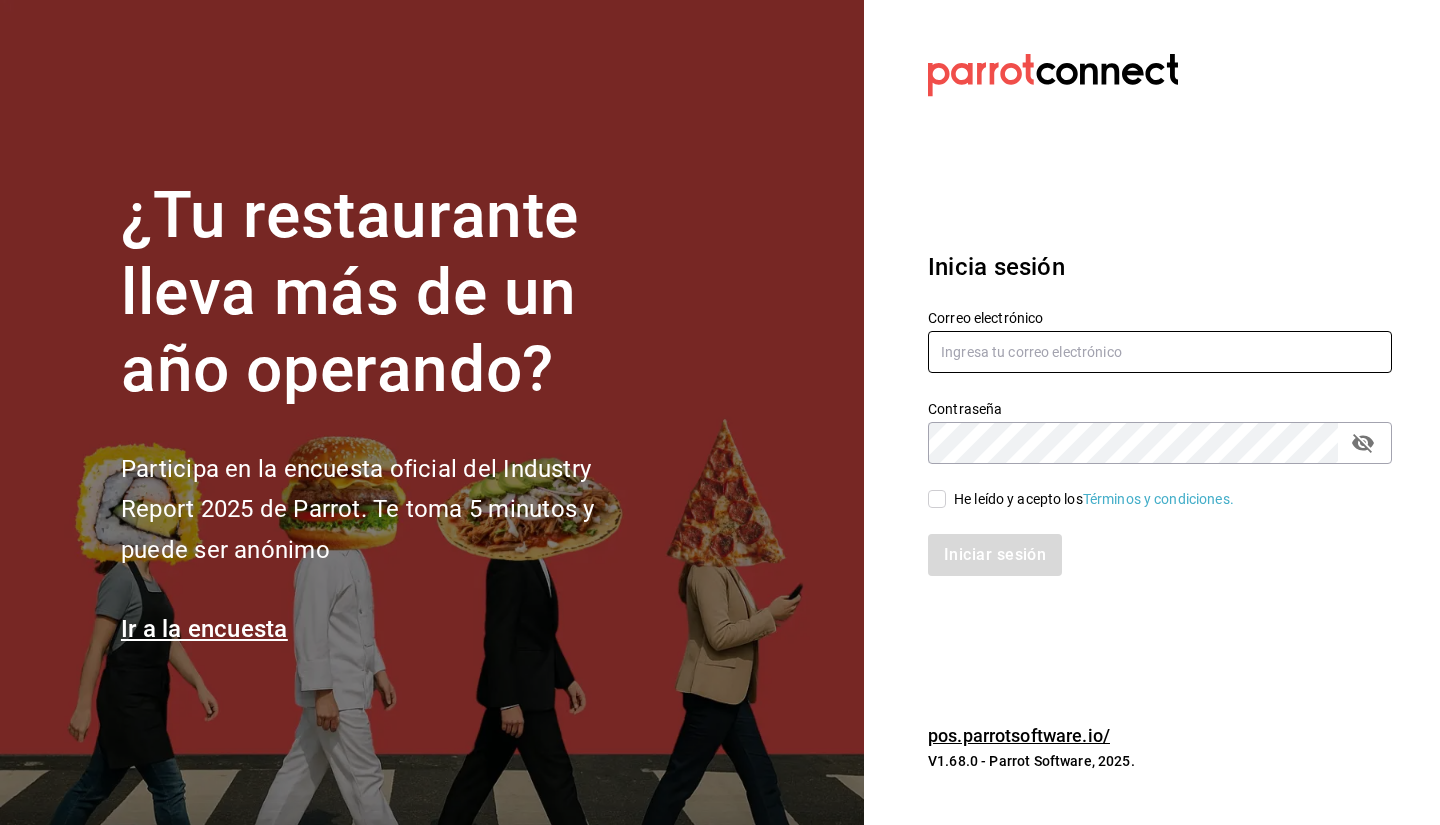 click at bounding box center [1160, 352] 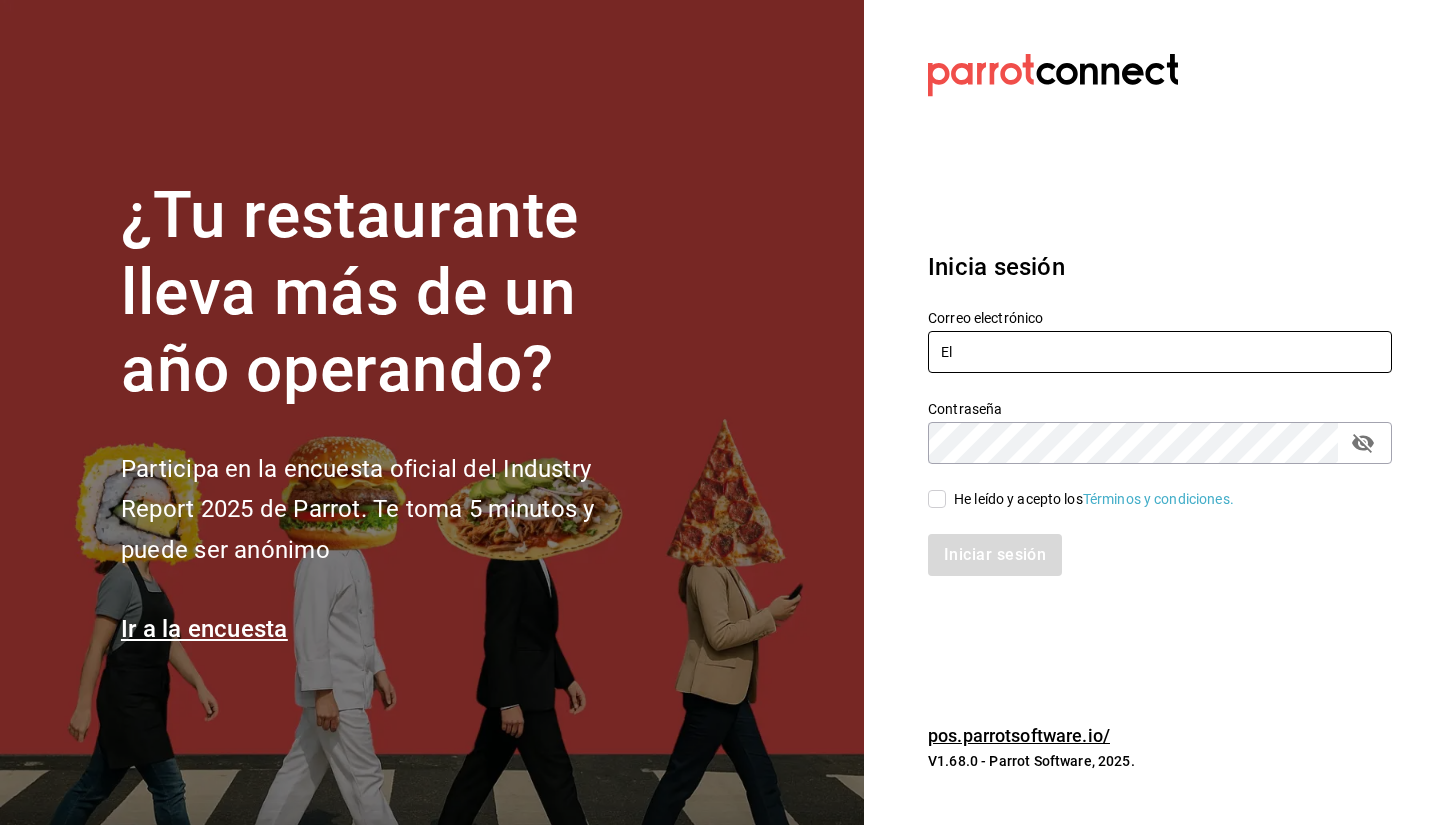 type on "E" 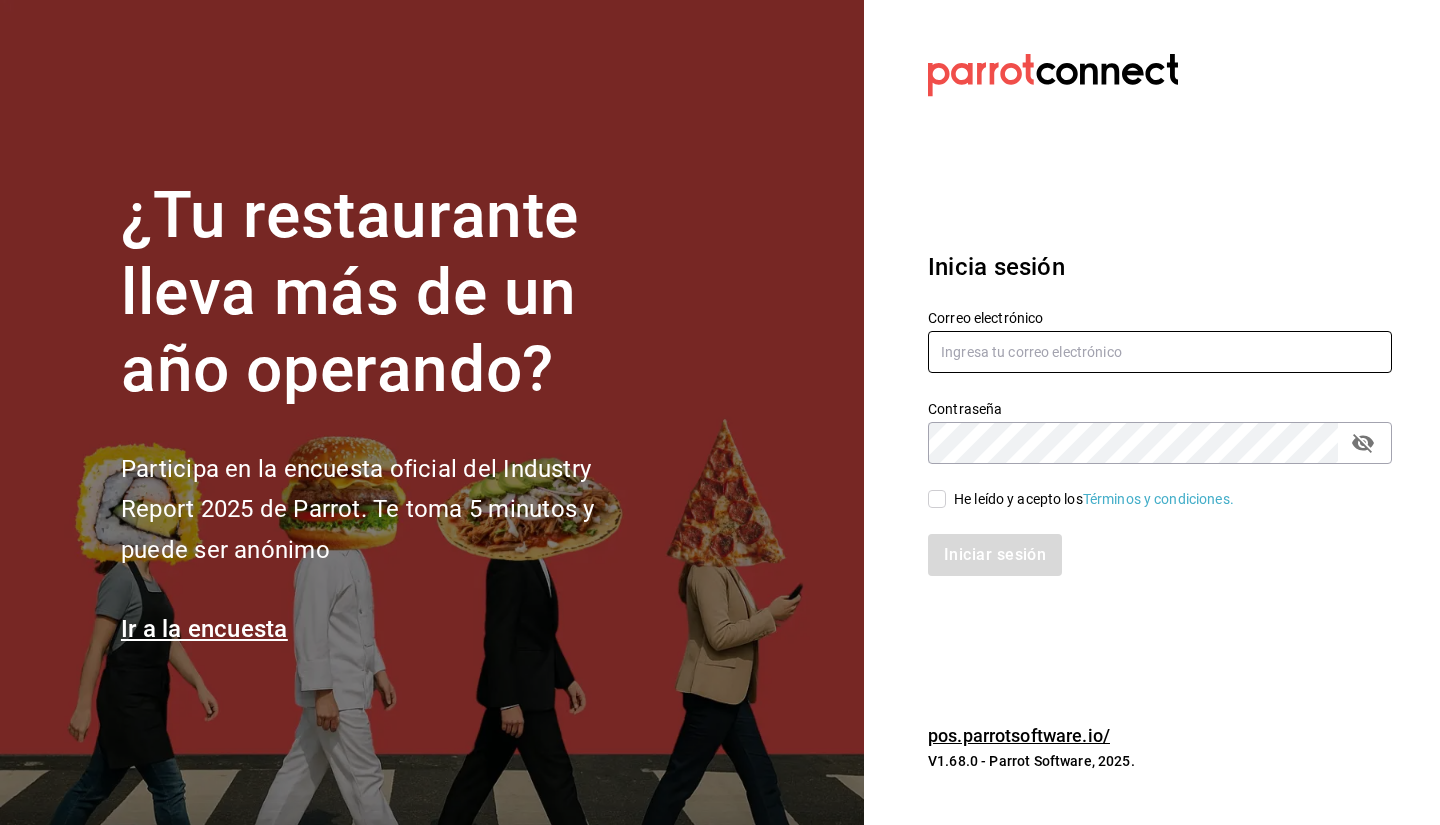 type on "elizabethadunas@gmail.com" 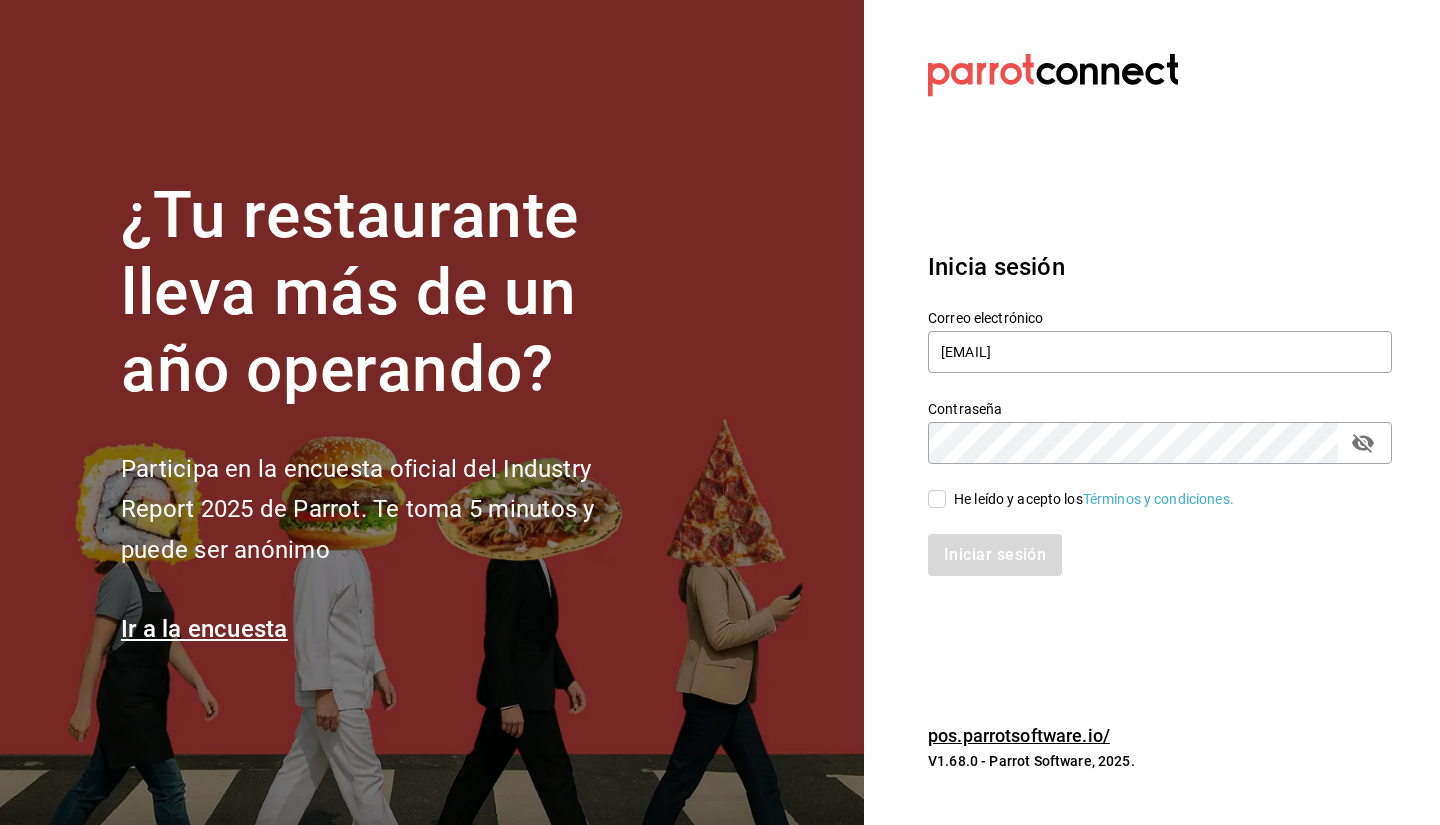 click on "He leído y acepto los  Términos y condiciones." at bounding box center [937, 499] 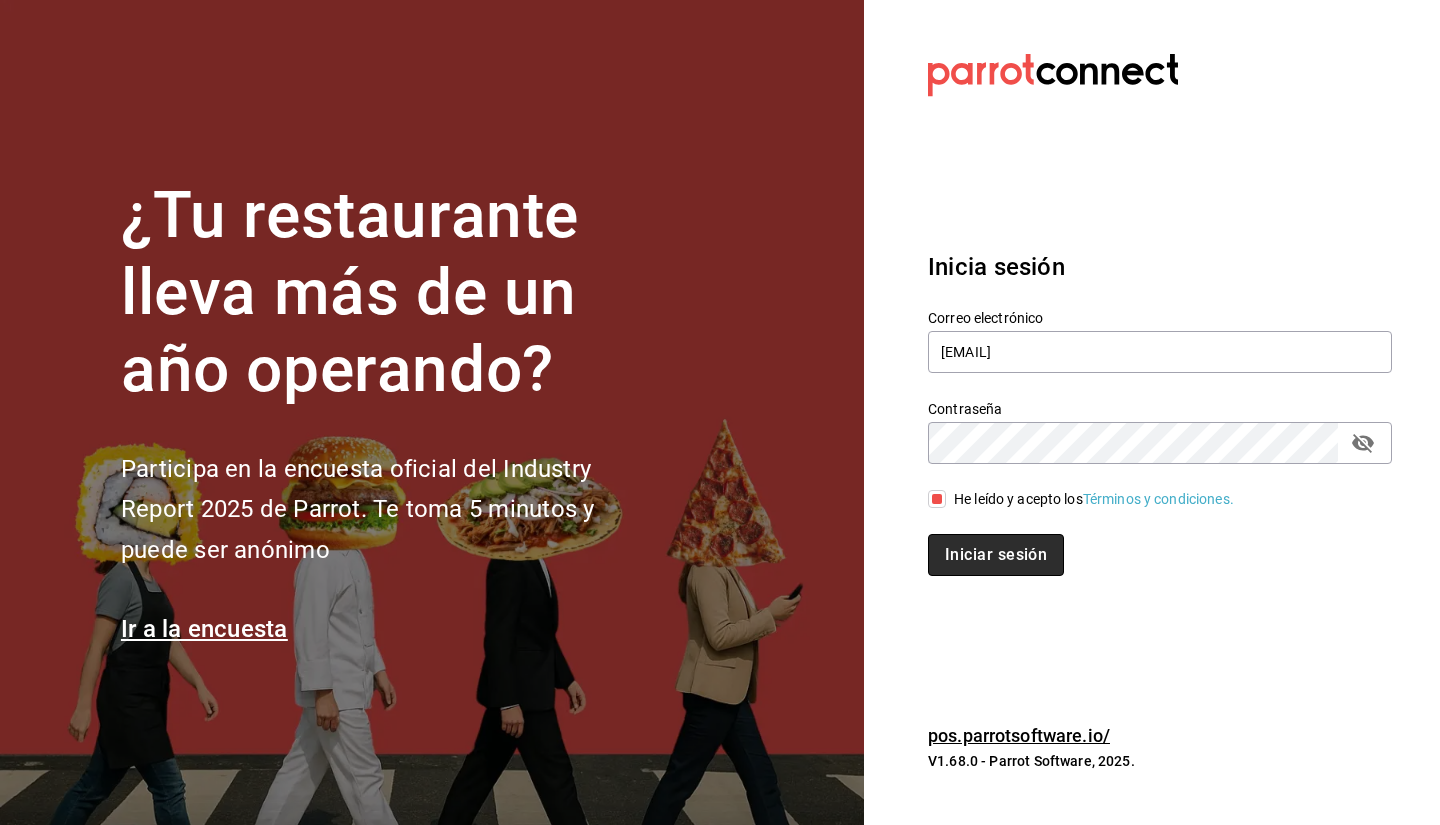 click on "Iniciar sesión" at bounding box center (996, 555) 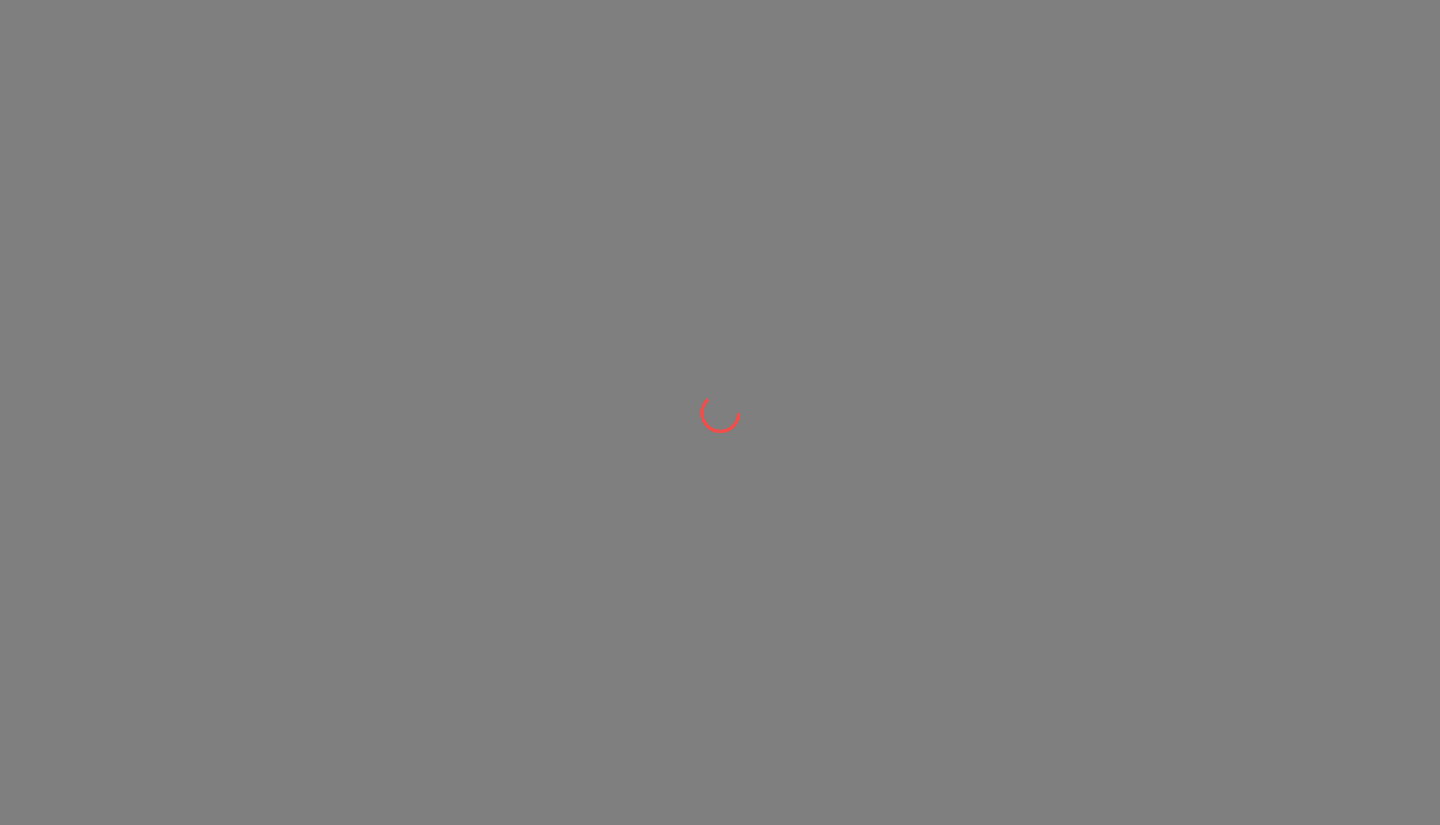 scroll, scrollTop: 0, scrollLeft: 0, axis: both 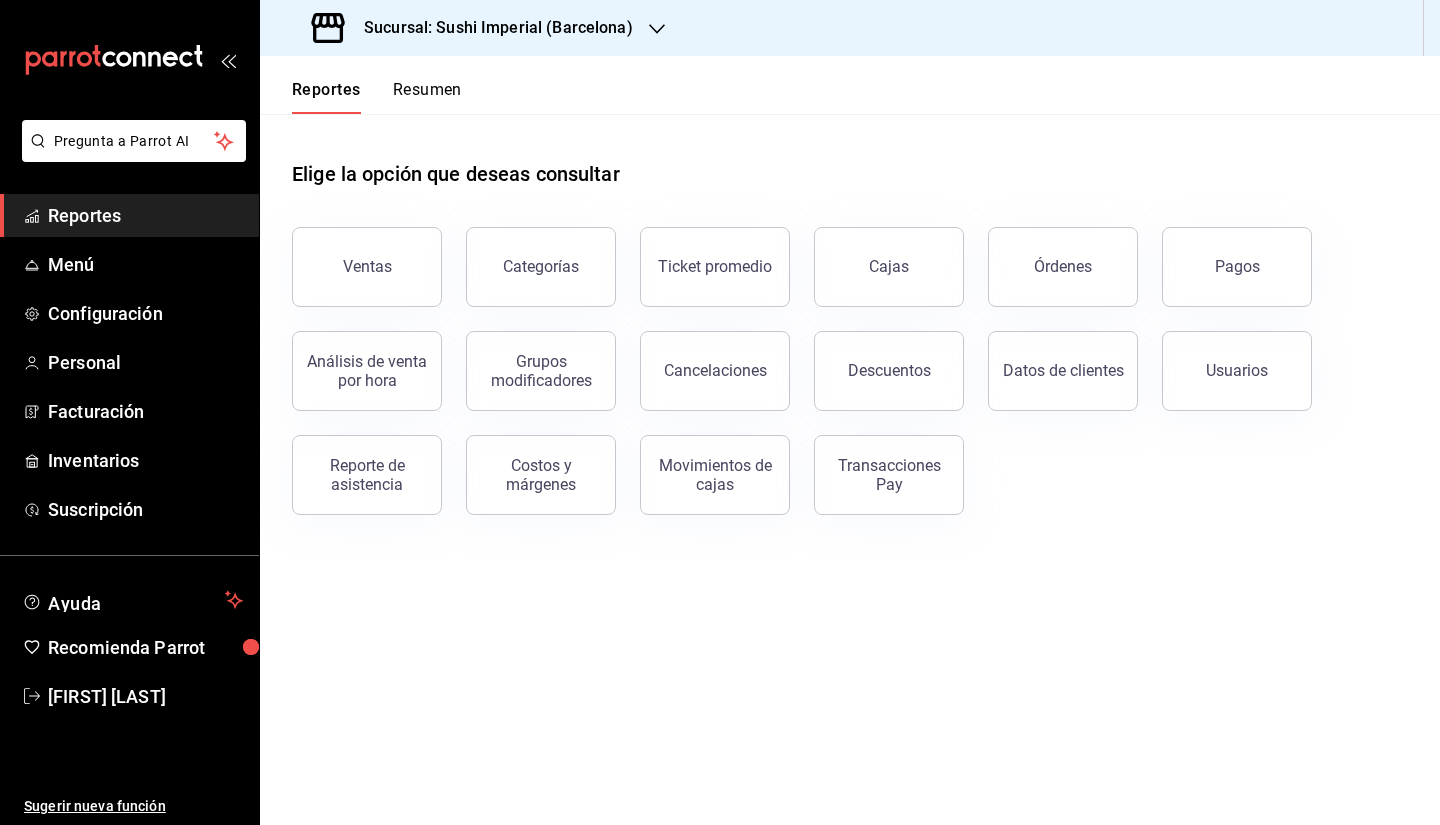 click on "Sucursal: Sushi Imperial (Barcelona)" at bounding box center (490, 28) 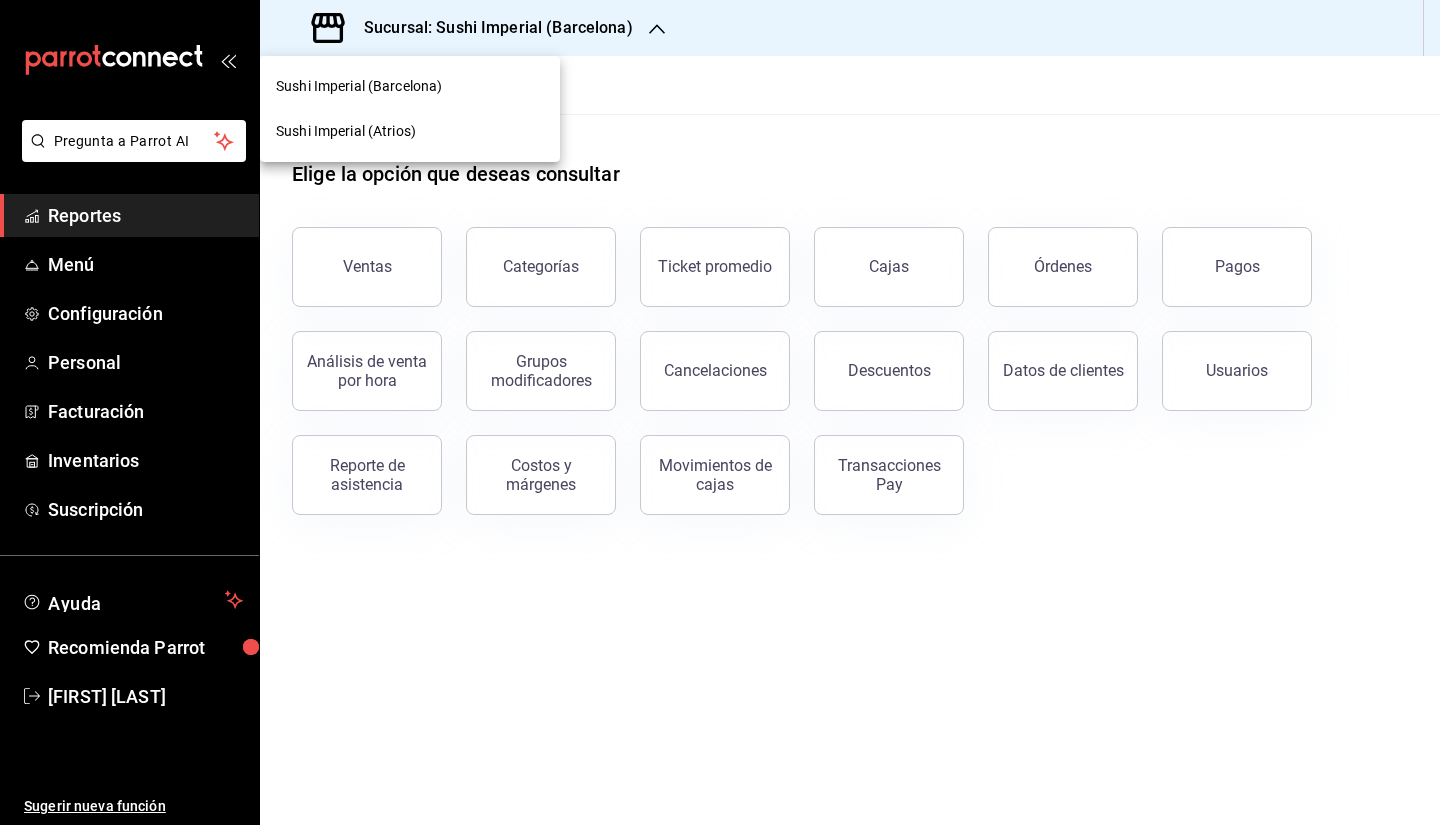 click on "Sushi Imperial (Atrios)" at bounding box center [346, 131] 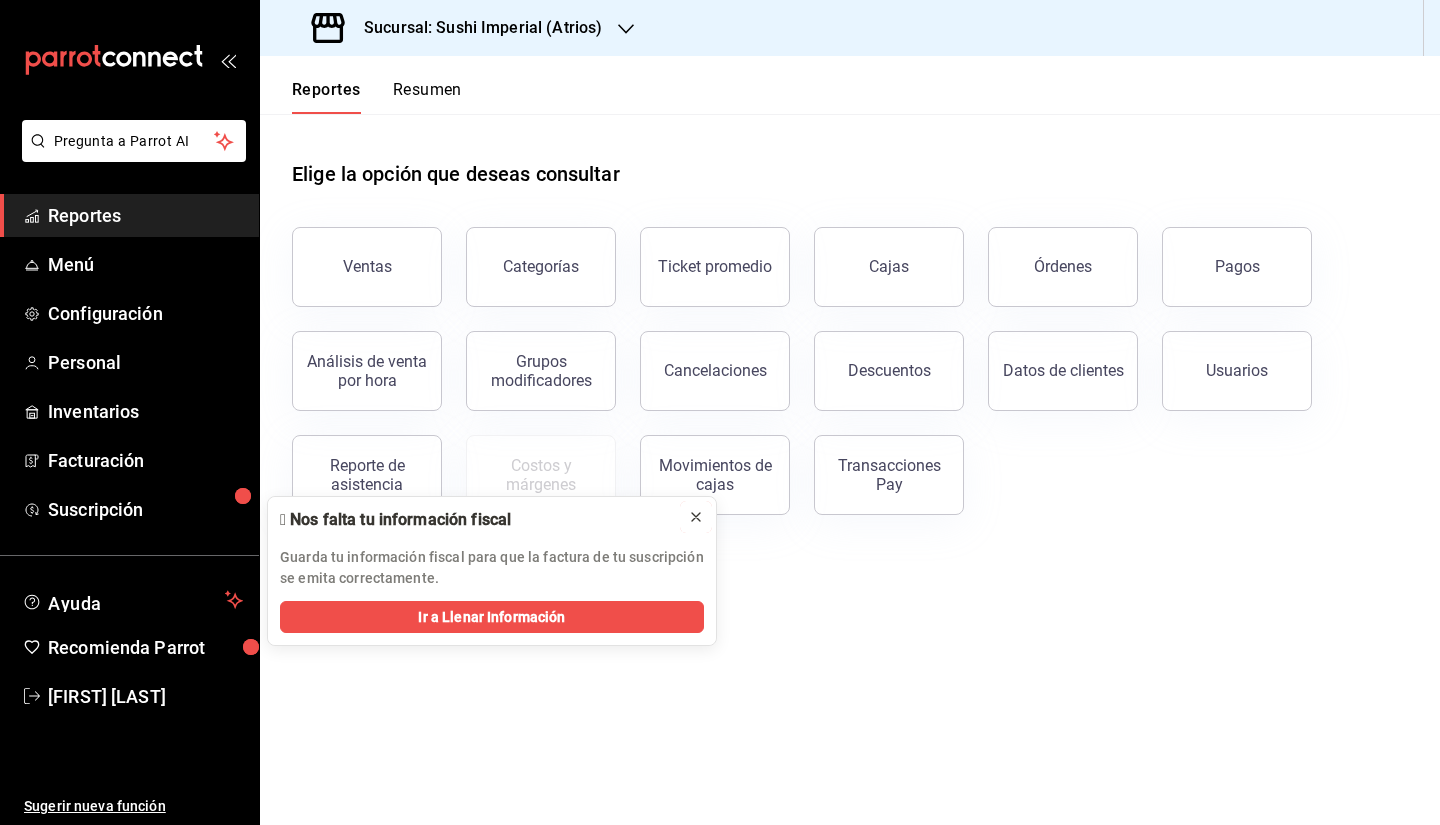 click 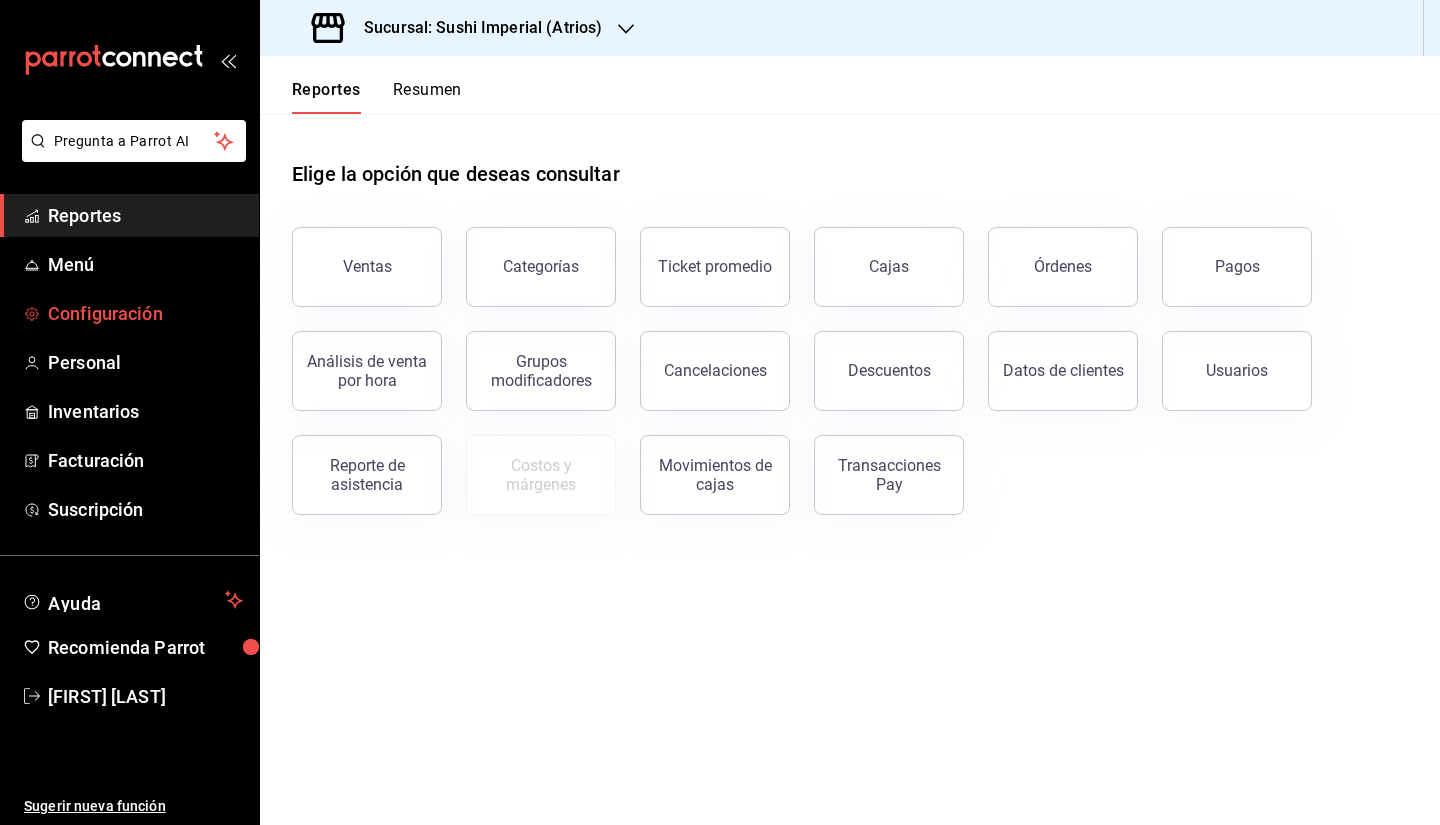 click on "Configuración" at bounding box center [129, 313] 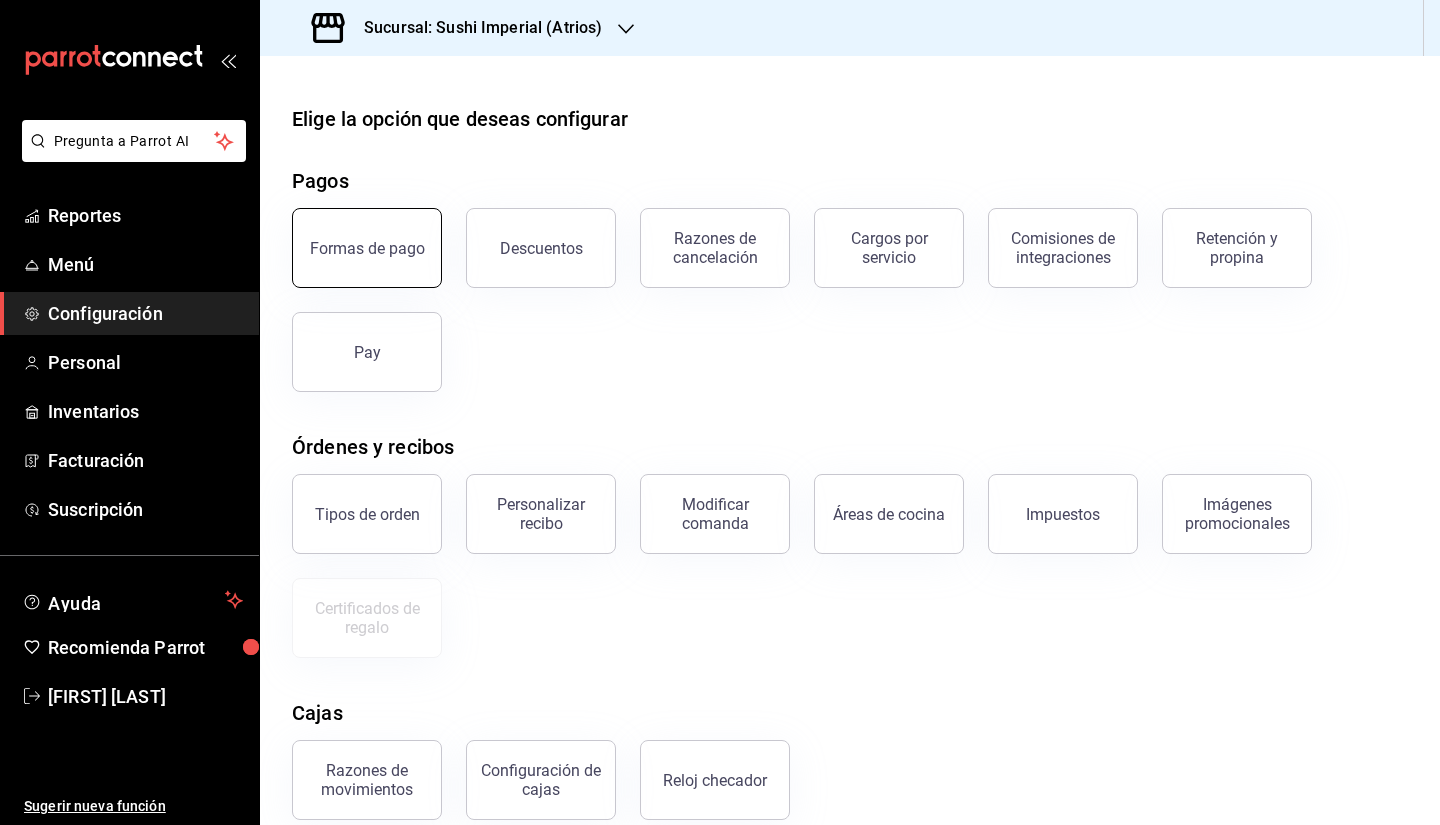 click on "Formas de pago" at bounding box center [367, 248] 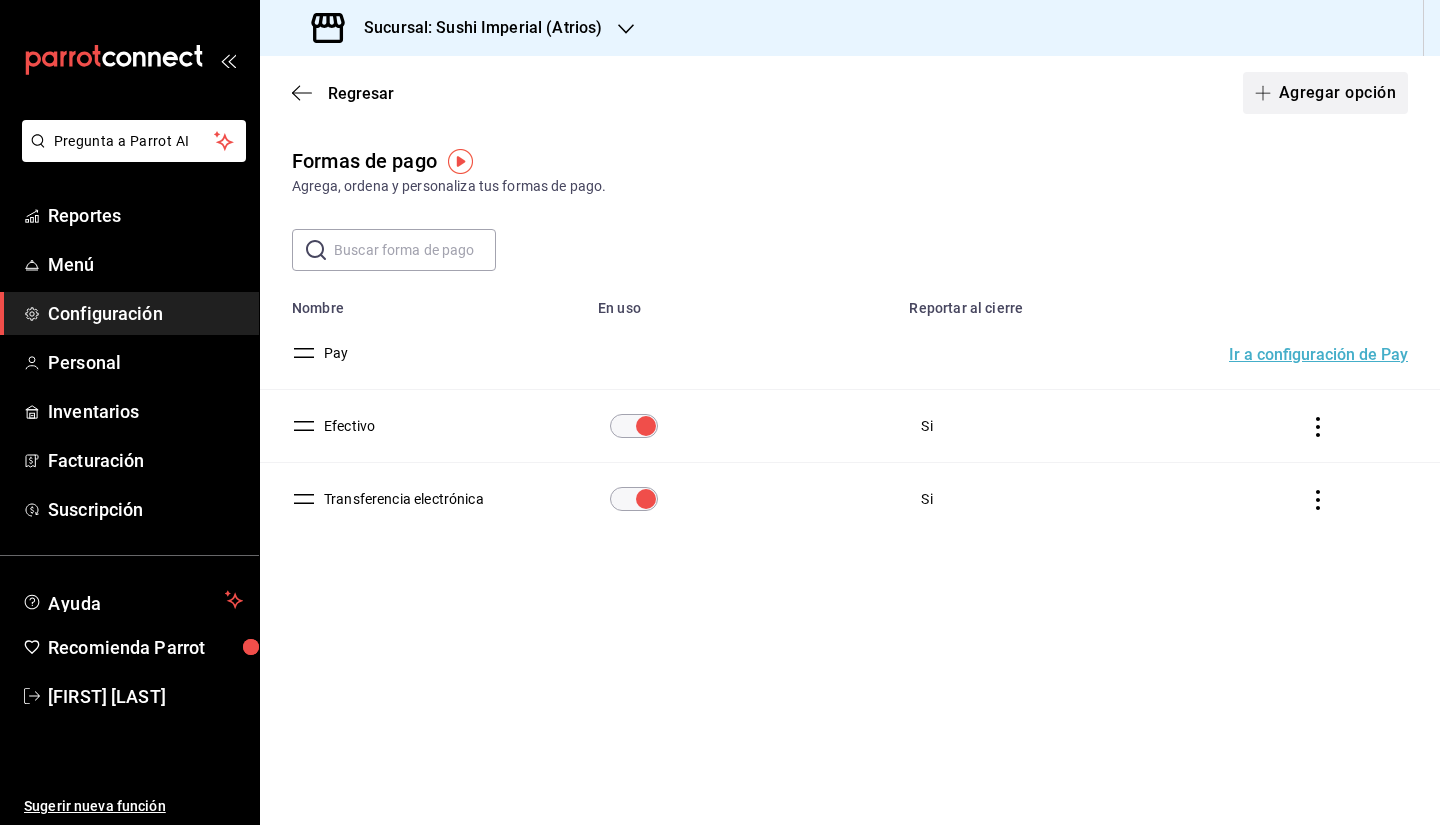 click on "Agregar opción" at bounding box center [1325, 93] 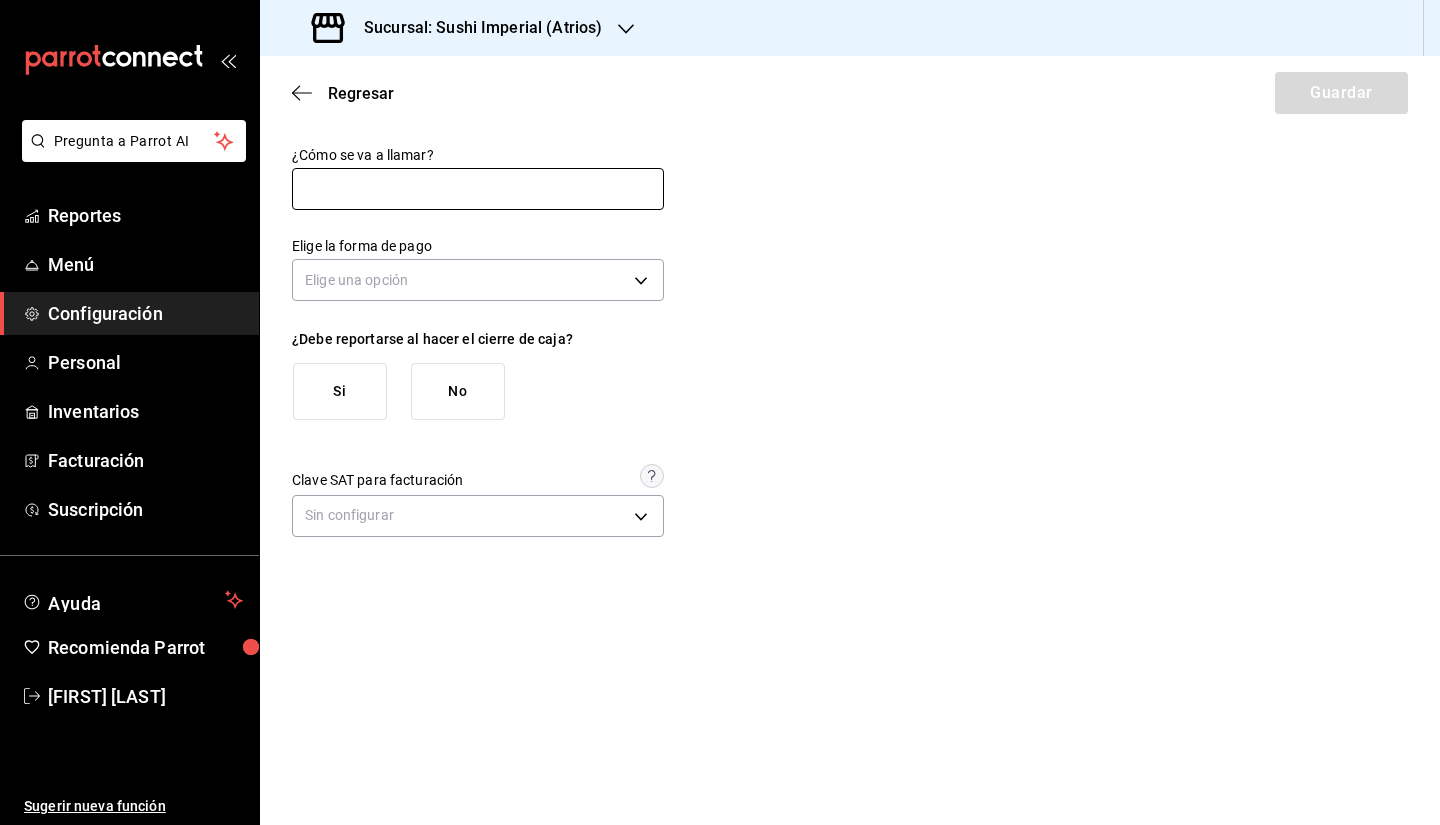 click at bounding box center [478, 189] 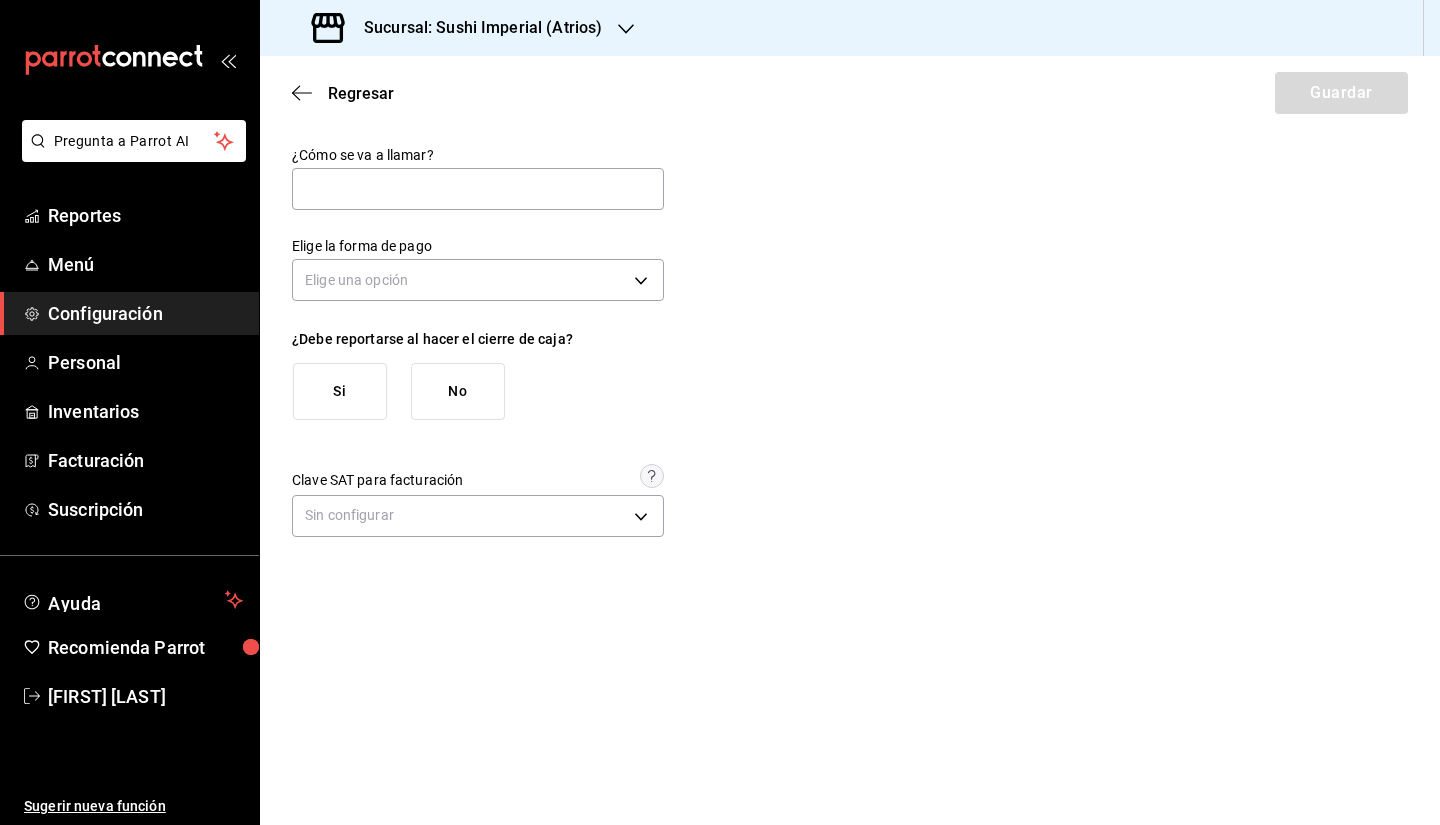 type on "Mercado  Credito Pago" 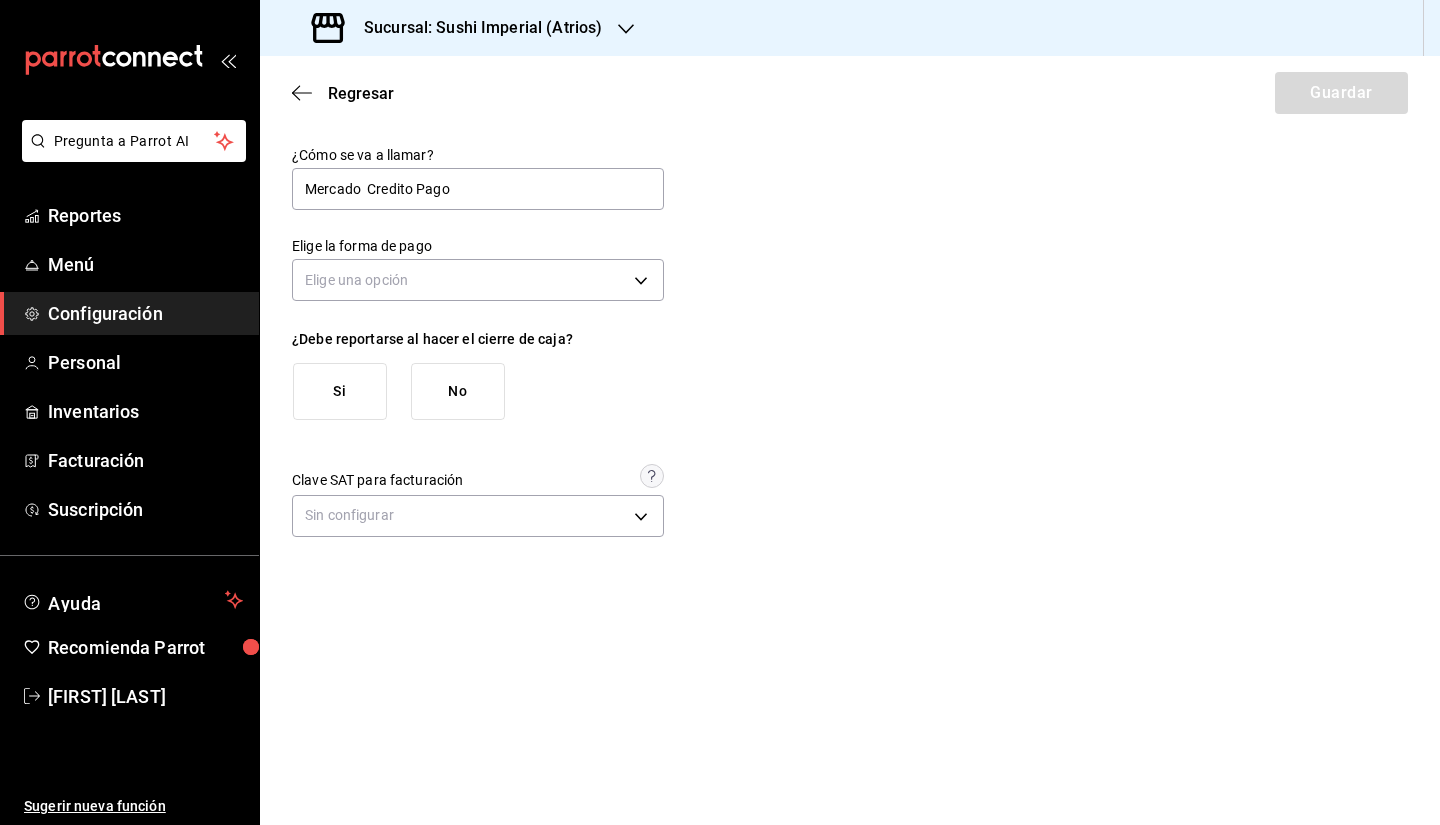click on "Si" at bounding box center (340, 391) 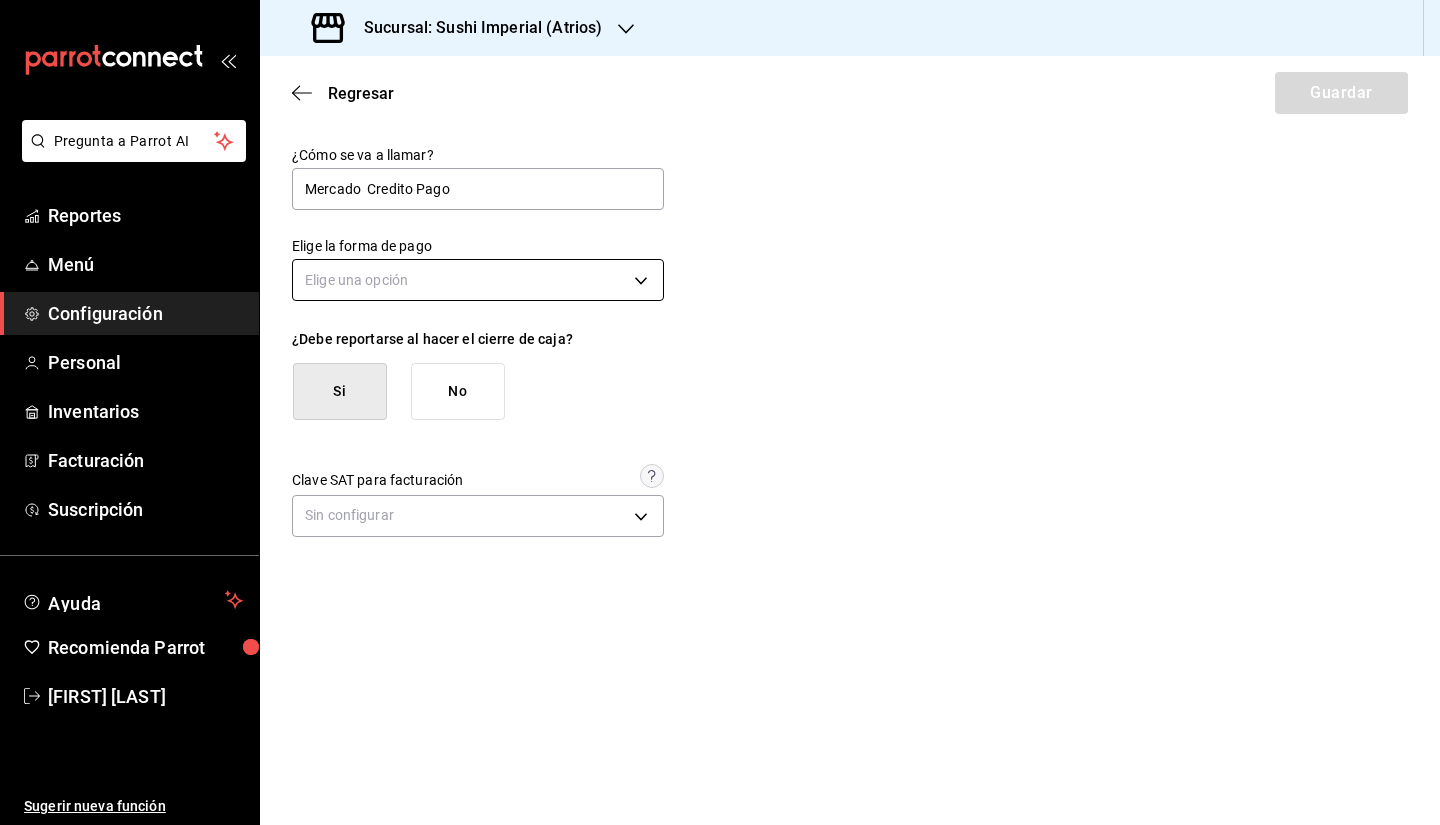 click on "Pregunta a Parrot AI Reportes   Menú   Configuración   Personal   Inventarios   Facturación   Suscripción   Ayuda Recomienda Parrot   [FIRST] [LAST]   Sugerir nueva función   Sucursal: Sushi Imperial (Atrios) Regresar Guardar ¿Cómo se va a llamar? Mercado  Credito Pago Elige la forma de pago Elige una opción ¿Debe reportarse al hacer el cierre de caja? Si No Clave SAT para facturación Sin configurar GANA 1 MES GRATIS EN TU SUSCRIPCIÓN AQUÍ ¿Recuerdas cómo empezó tu restaurante?
Hoy puedes ayudar a un colega a tener el mismo cambio que tú viviste.
Recomienda Parrot directamente desde tu Portal Administrador.
Es fácil y rápido.
🎁 Por cada restaurante que se una, ganas 1 mes gratis. Ver video tutorial Ir a video Pregunta a Parrot AI Reportes   Menú   Configuración   Personal   Inventarios   Facturación   Suscripción   Ayuda Recomienda Parrot   [FIRST] [LAST]   Sugerir nueva función   Visitar centro de ayuda ([PHONE]) ([EMAIL]) Visitar centro de ayuda" at bounding box center (720, 412) 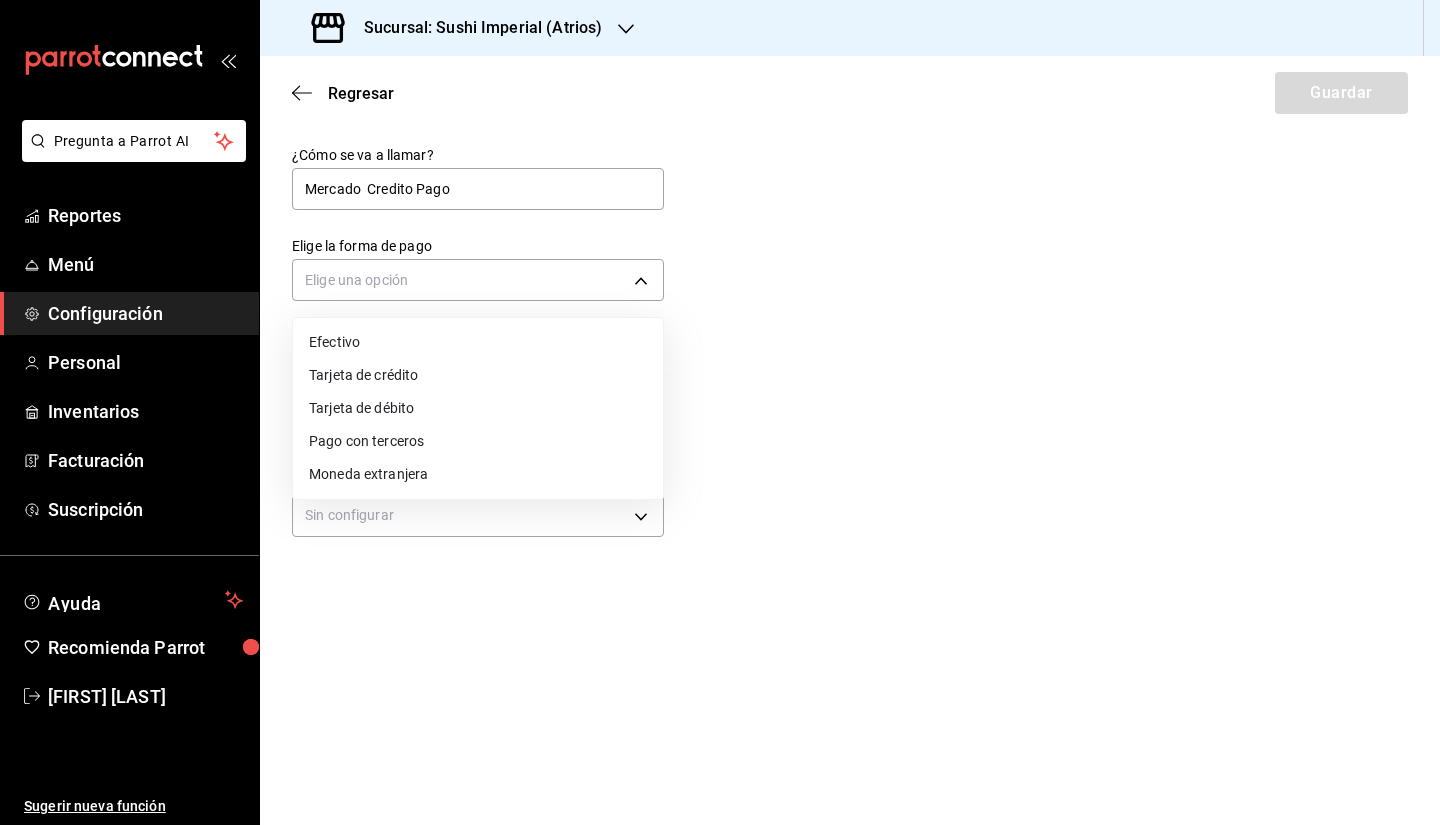 click on "Tarjeta de crédito" at bounding box center [478, 375] 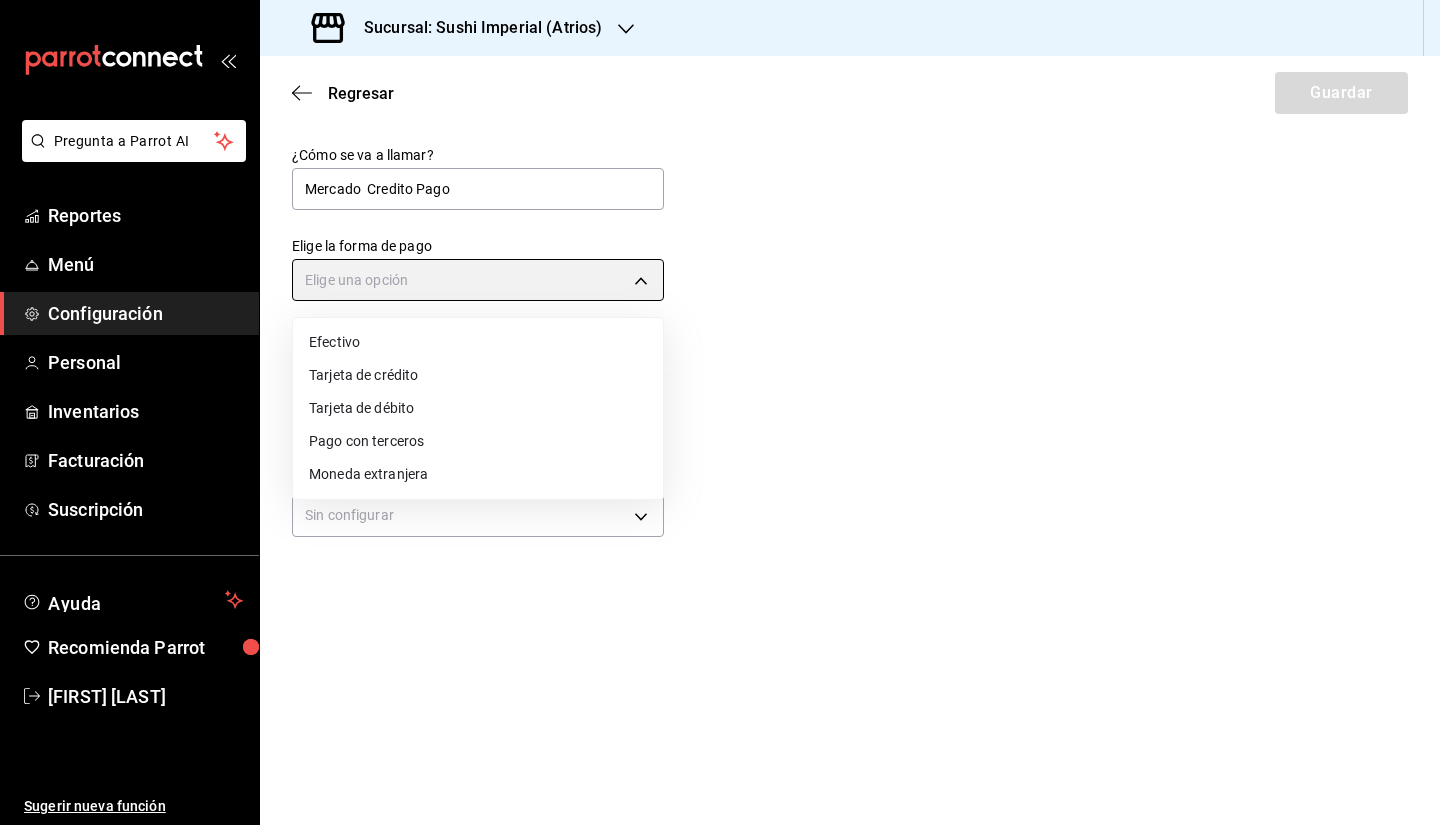 type on "CREDIT_CARD" 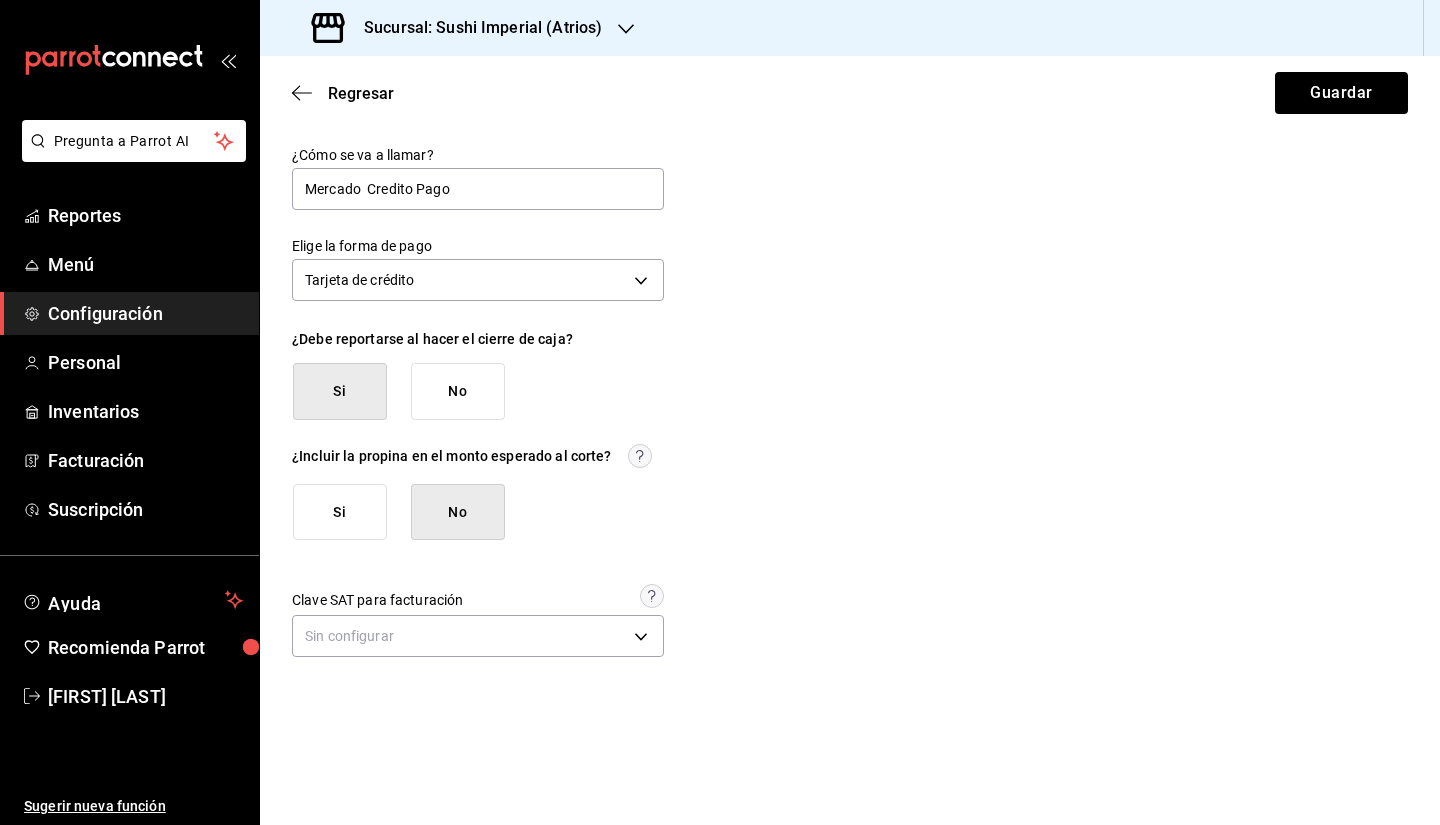 click on "Si" at bounding box center [340, 512] 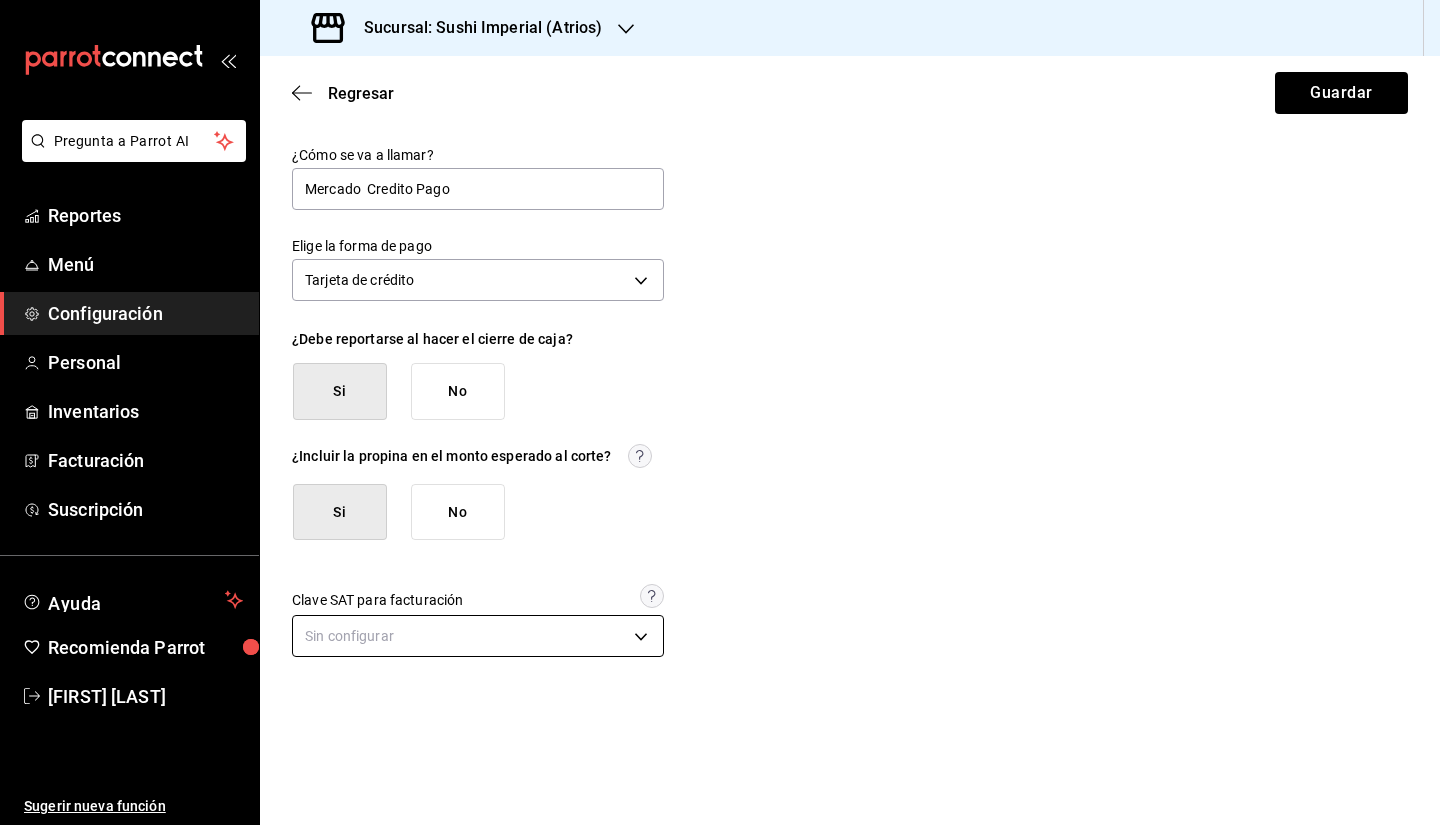 click on "Pregunta a Parrot AI Reportes   Menú   Configuración   Personal   Inventarios   Facturación   Suscripción   Ayuda Recomienda Parrot   [FIRST] [LAST]   Sugerir nueva función   Sucursal: Sushi Imperial (Atrios) Regresar Guardar ¿Cómo se va a llamar? Mercado  Credito Pago Elige la forma de pago Tarjeta de crédito [CREDIT_CARD] ¿Debe reportarse al hacer el cierre de caja? Si No ¿Incluir la propina en el monto esperado al corte? Si No Clave SAT para facturación Sin configurar GANA 1 MES GRATIS EN TU SUSCRIPCIÓN AQUÍ ¿Recuerdas cómo empezó tu restaurante?
Hoy puedes ayudar a un colega a tener el mismo cambio que tú viviste.
Recomienda Parrot directamente desde tu Portal Administrador.
Es fácil y rápido.
🎁 Por cada restaurante que se una, ganas 1 mes gratis. Ver video tutorial Ir a video Pregunta a Parrot AI Reportes   Menú   Configuración   Personal   Inventarios   Facturación   Suscripción   Ayuda Recomienda Parrot   [FIRST] [LAST]   Sugerir nueva función   Visitar centro de ayuda" at bounding box center [720, 412] 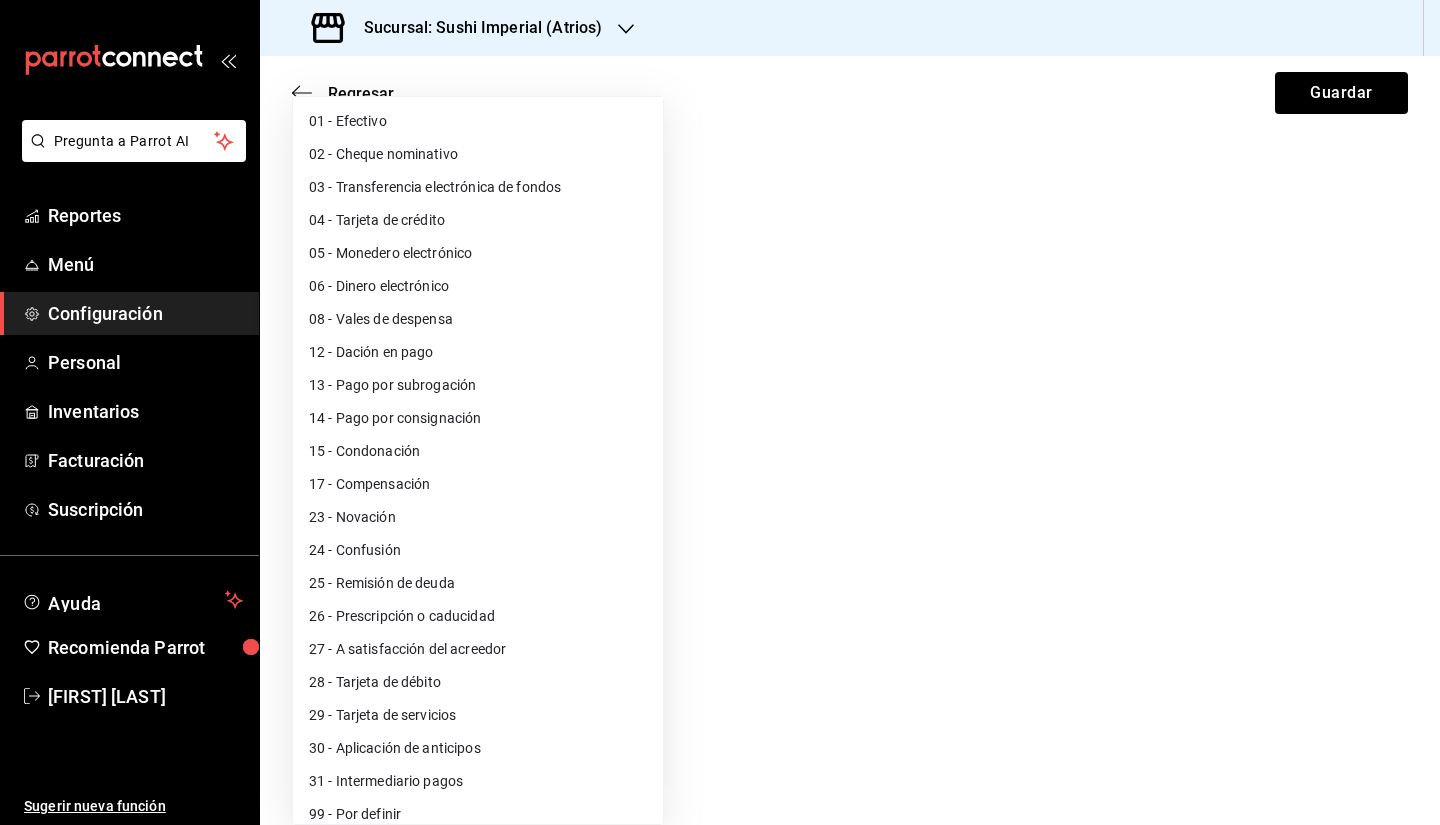 click at bounding box center [720, 412] 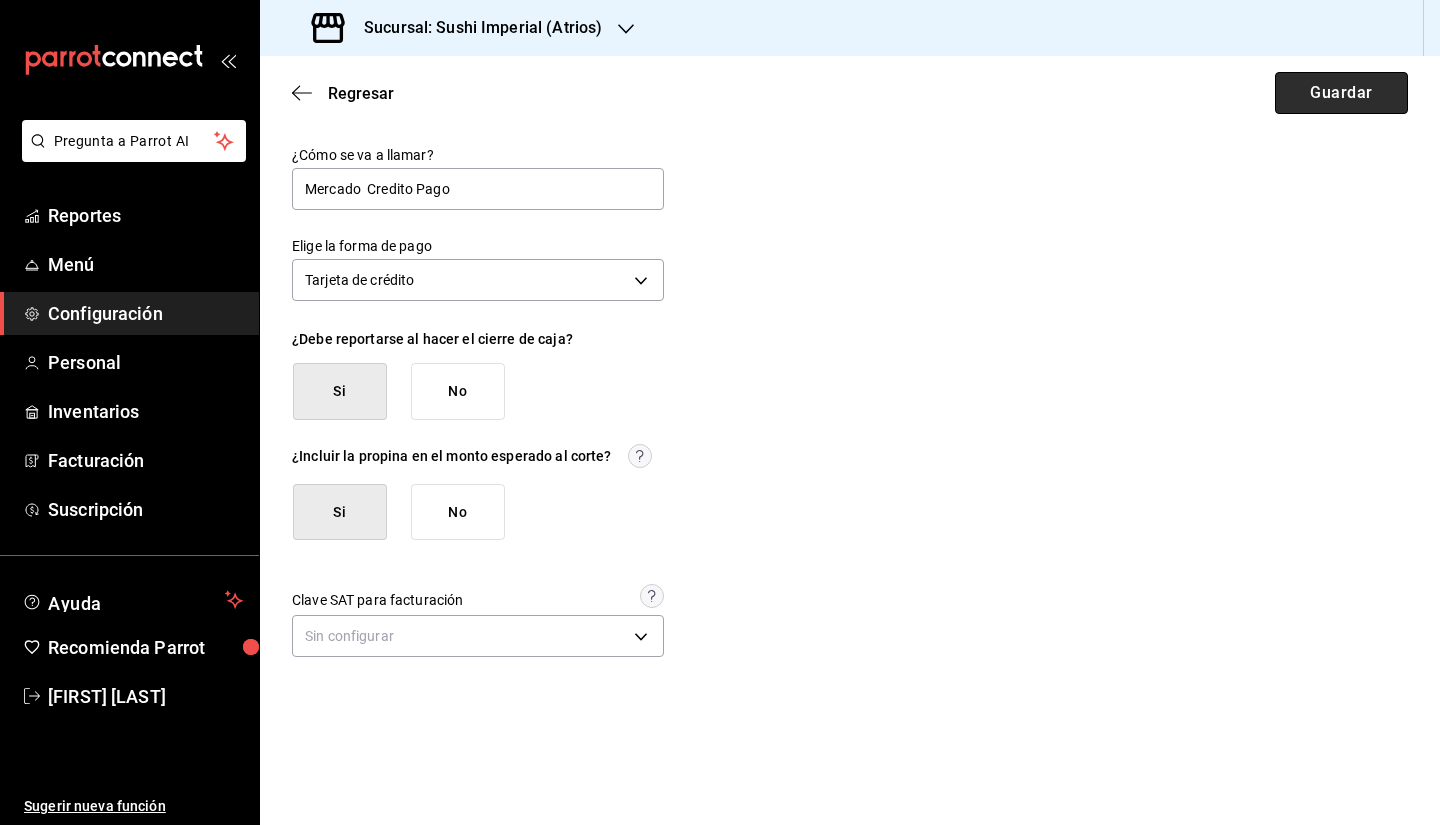 click on "Guardar" at bounding box center [1341, 93] 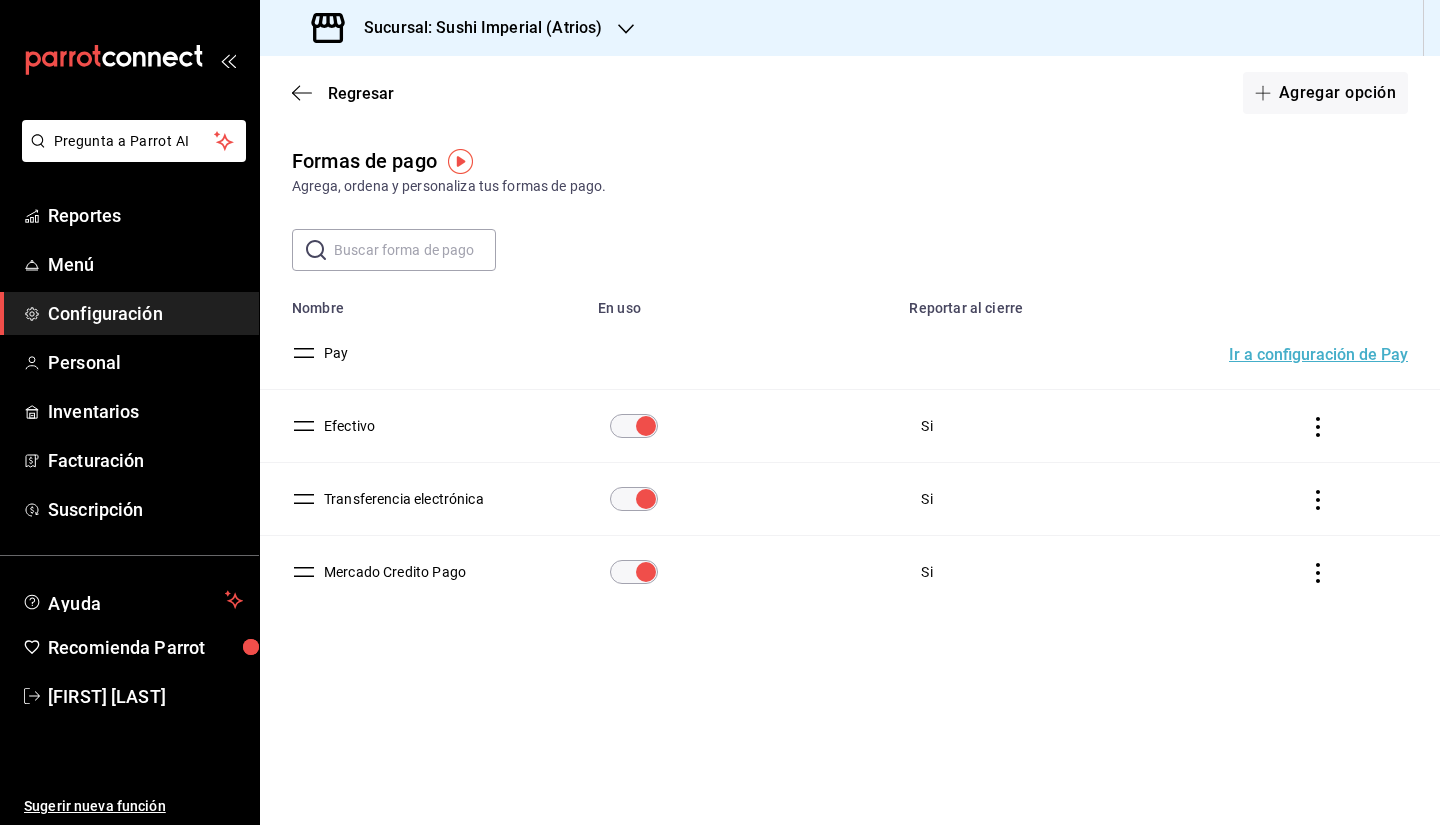 click at bounding box center [415, 250] 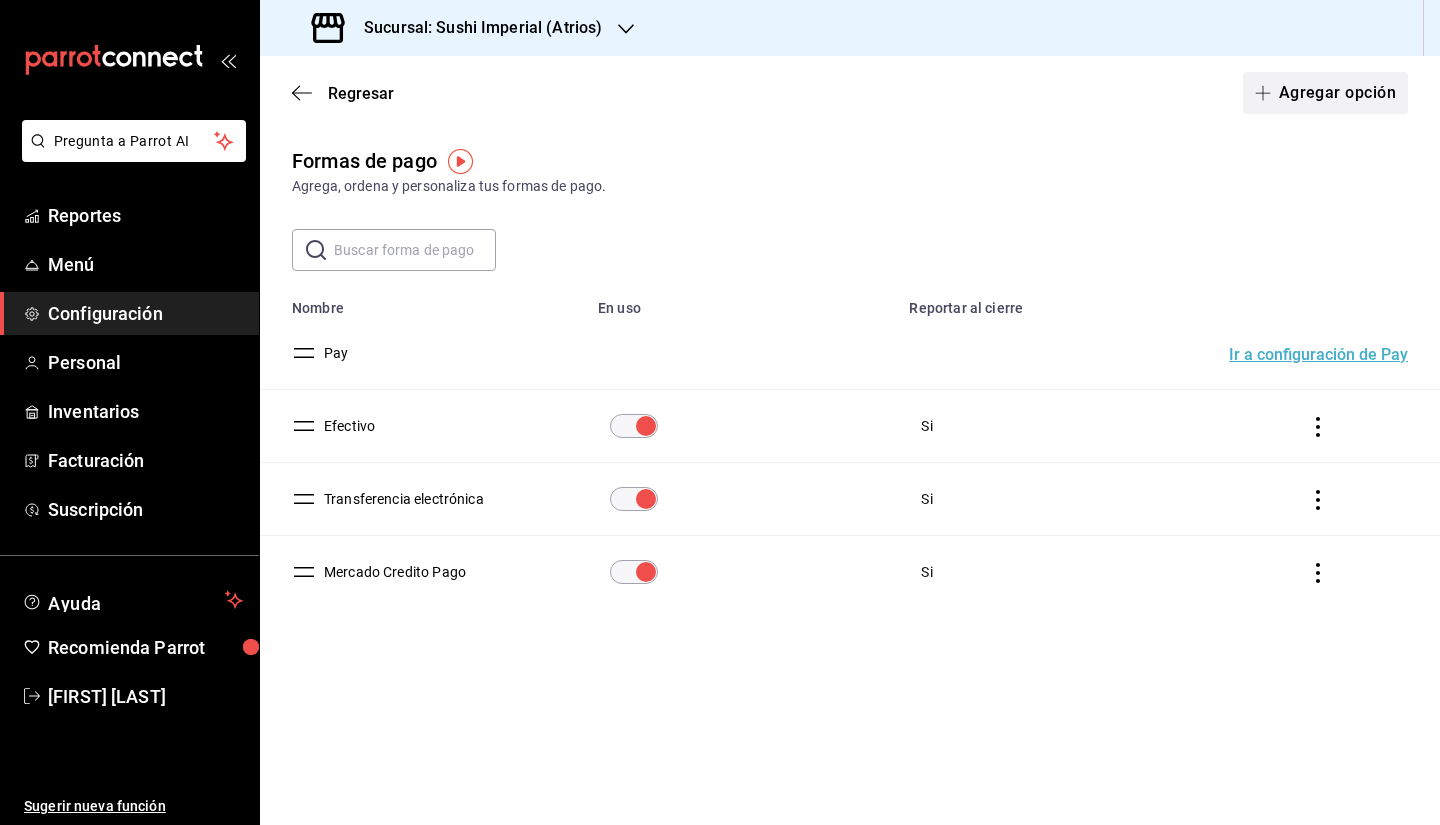 click on "Agregar opción" at bounding box center (1325, 93) 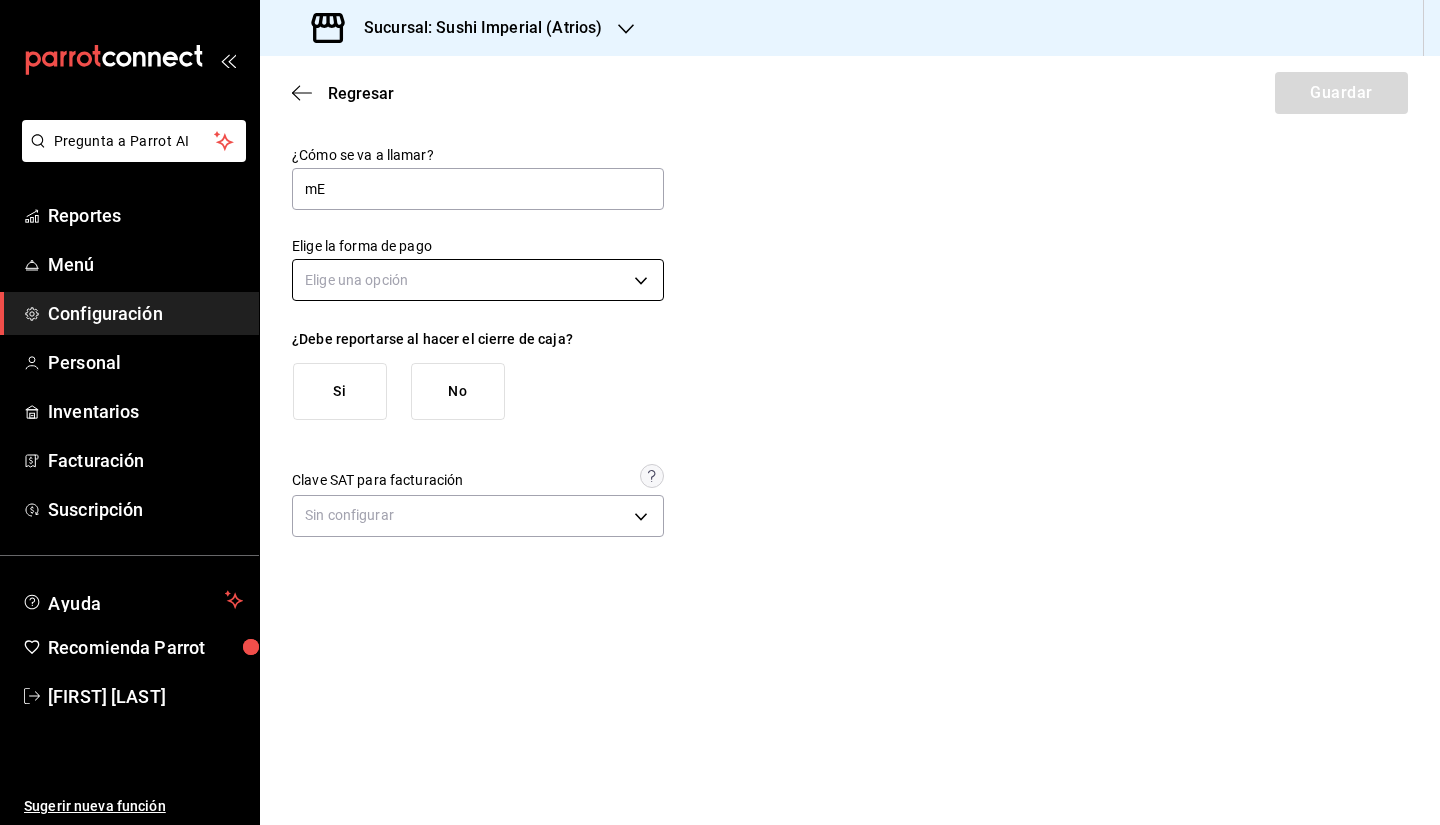 type on "Mercado Pago Débito" 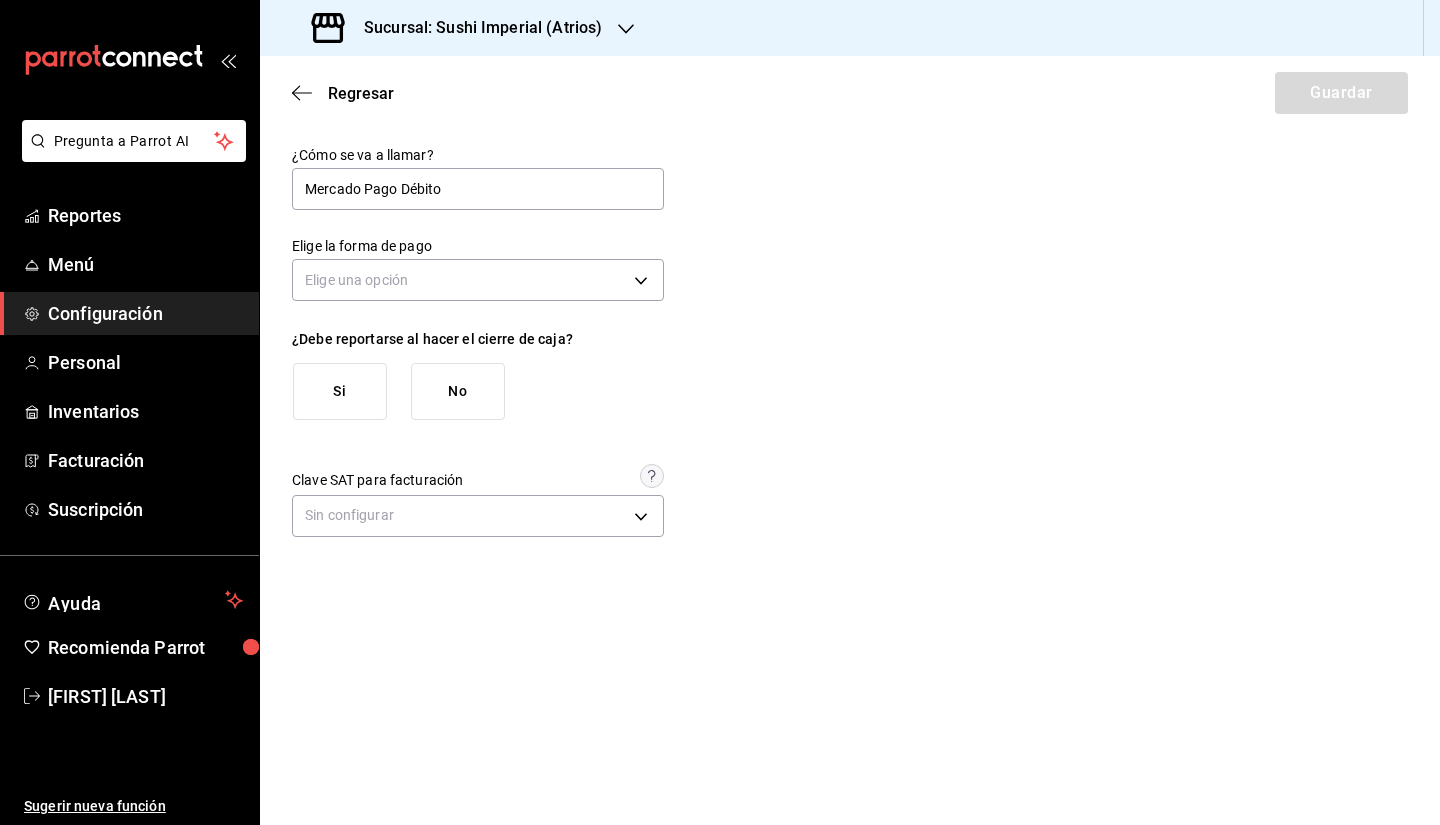 click on "Elige una opción" at bounding box center (478, 277) 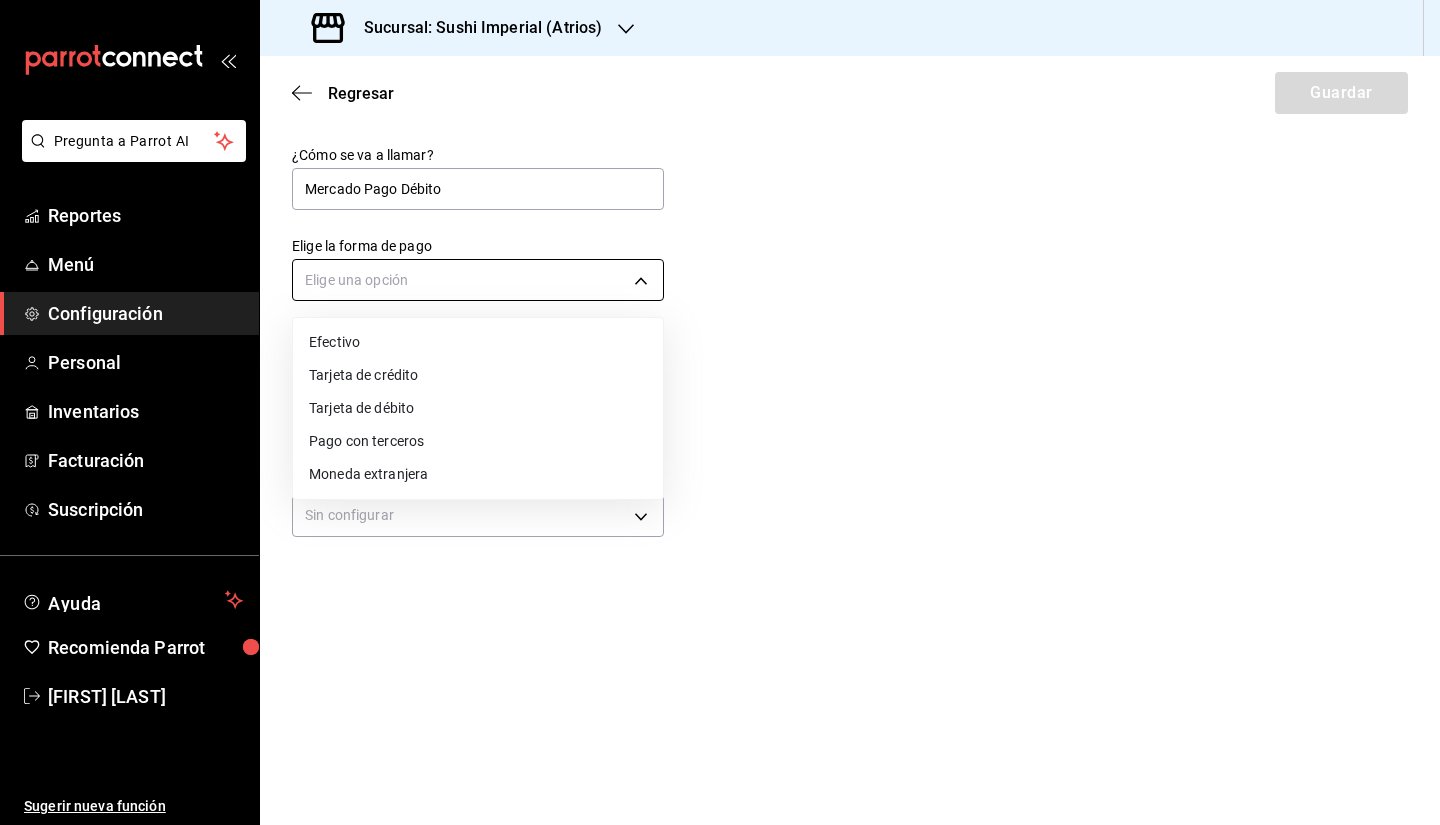 click on "Pregunta a Parrot AI Reportes   Menú   Configuración   Personal   Inventarios   Facturación   Suscripción   Ayuda Recomienda Parrot   [FIRST] [LAST]   Sugerir nueva función   Sucursal: Sushi Imperial (Atrios) Regresar Guardar ¿Cómo se va a llamar? Mercado Pago Débito Elige la forma de pago Elige una opción ¿Debe reportarse al hacer el cierre de caja? Si No Clave SAT para facturación Sin configurar GANA 1 MES GRATIS EN TU SUSCRIPCIÓN AQUÍ ¿Recuerdas cómo empezó tu restaurante?
Hoy puedes ayudar a un colega a tener el mismo cambio que tú viviste.
Recomienda Parrot directamente desde tu Portal Administrador.
Es fácil y rápido.
🎁 Por cada restaurante que se una, ganas 1 mes gratis. Ver video tutorial Ir a video Pregunta a Parrot AI Reportes   Menú   Configuración   Personal   Inventarios   Facturación   Suscripción   Ayuda Recomienda Parrot   [FIRST] [LAST]   Sugerir nueva función   Visitar centro de ayuda ([PHONE]) ([EMAIL]) Efectivo" at bounding box center [720, 412] 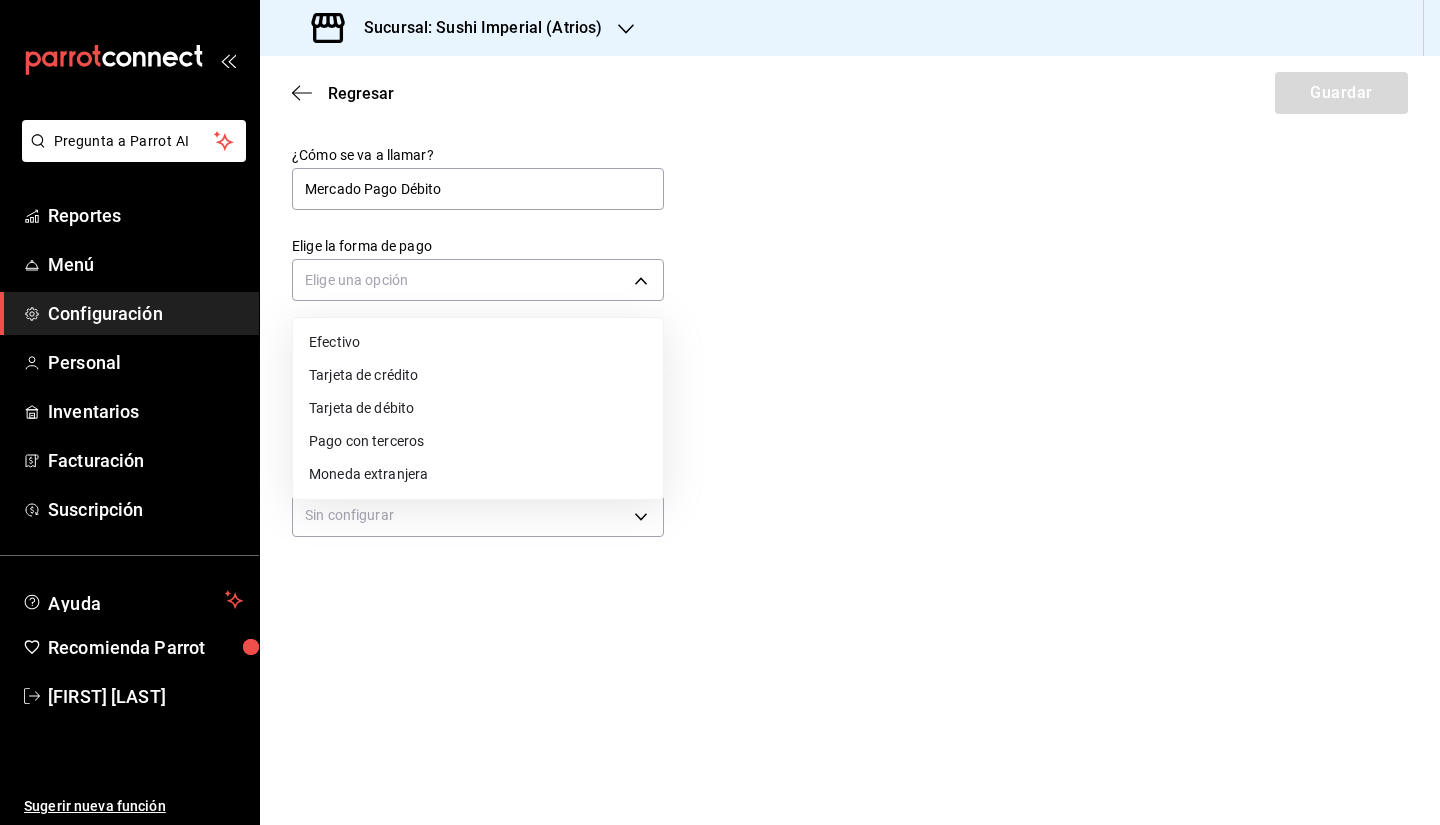 click on "Tarjeta de débito" at bounding box center (478, 408) 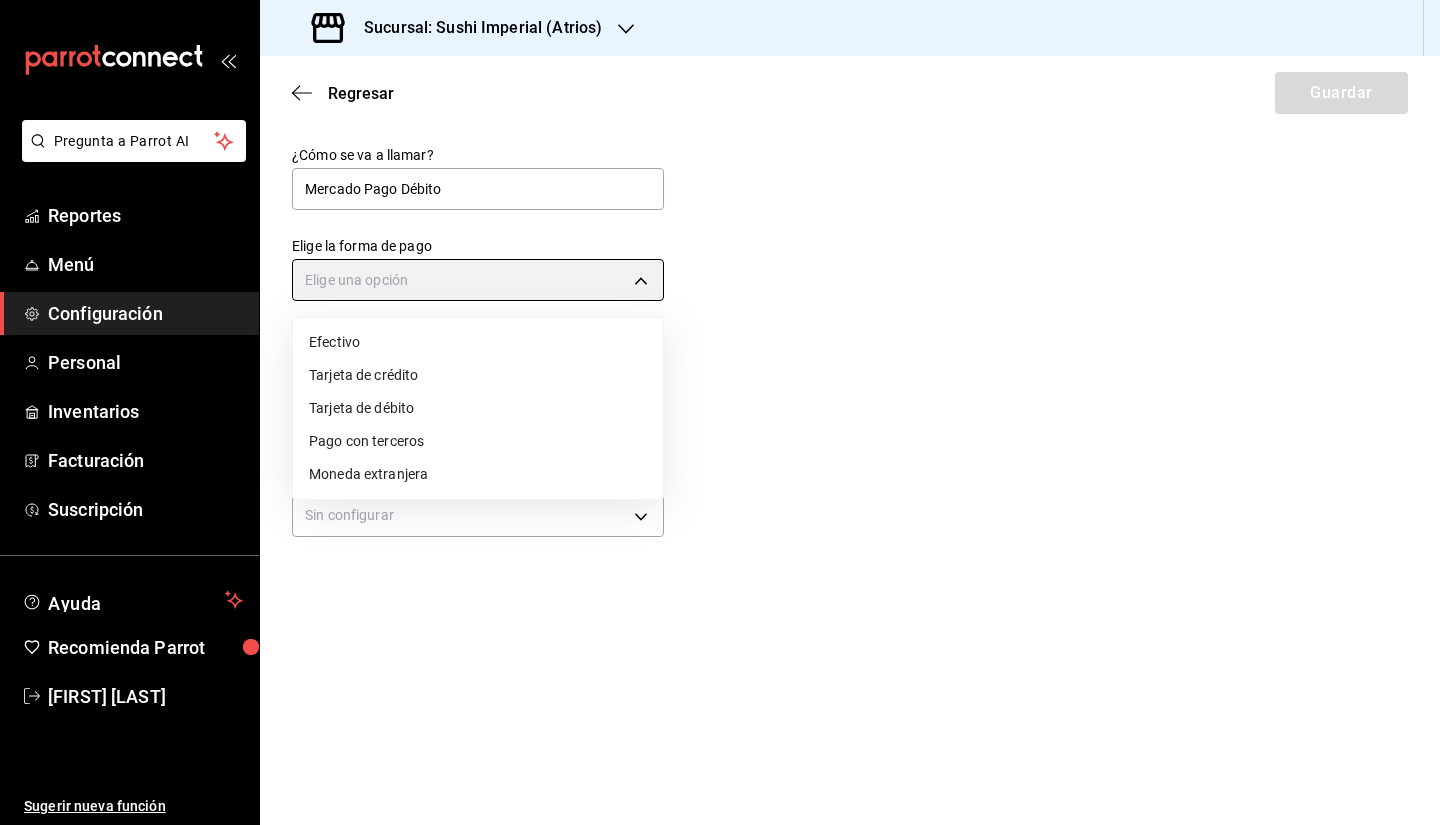 type on "DEBIT_CARD" 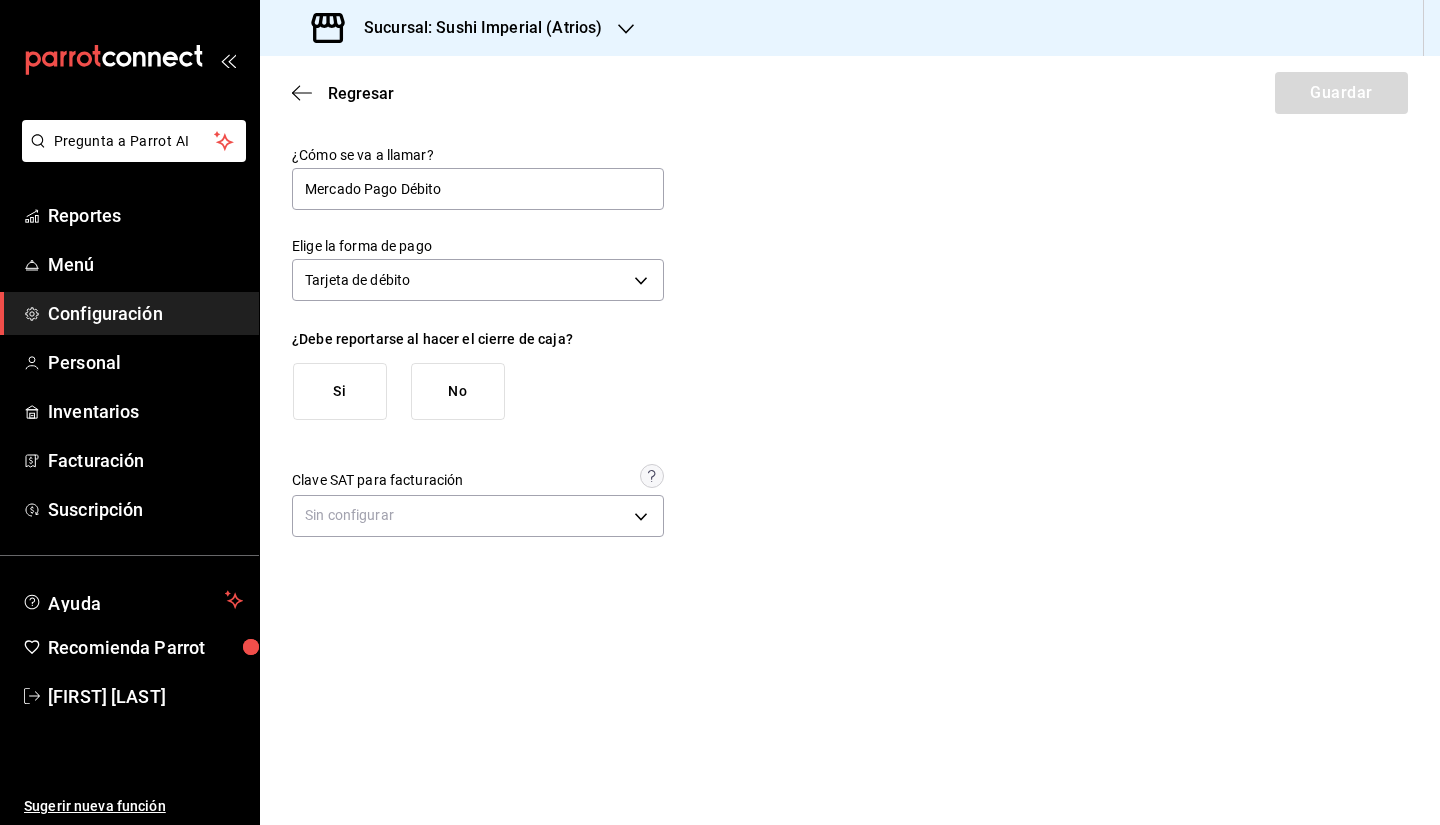 click on "Si" at bounding box center [340, 391] 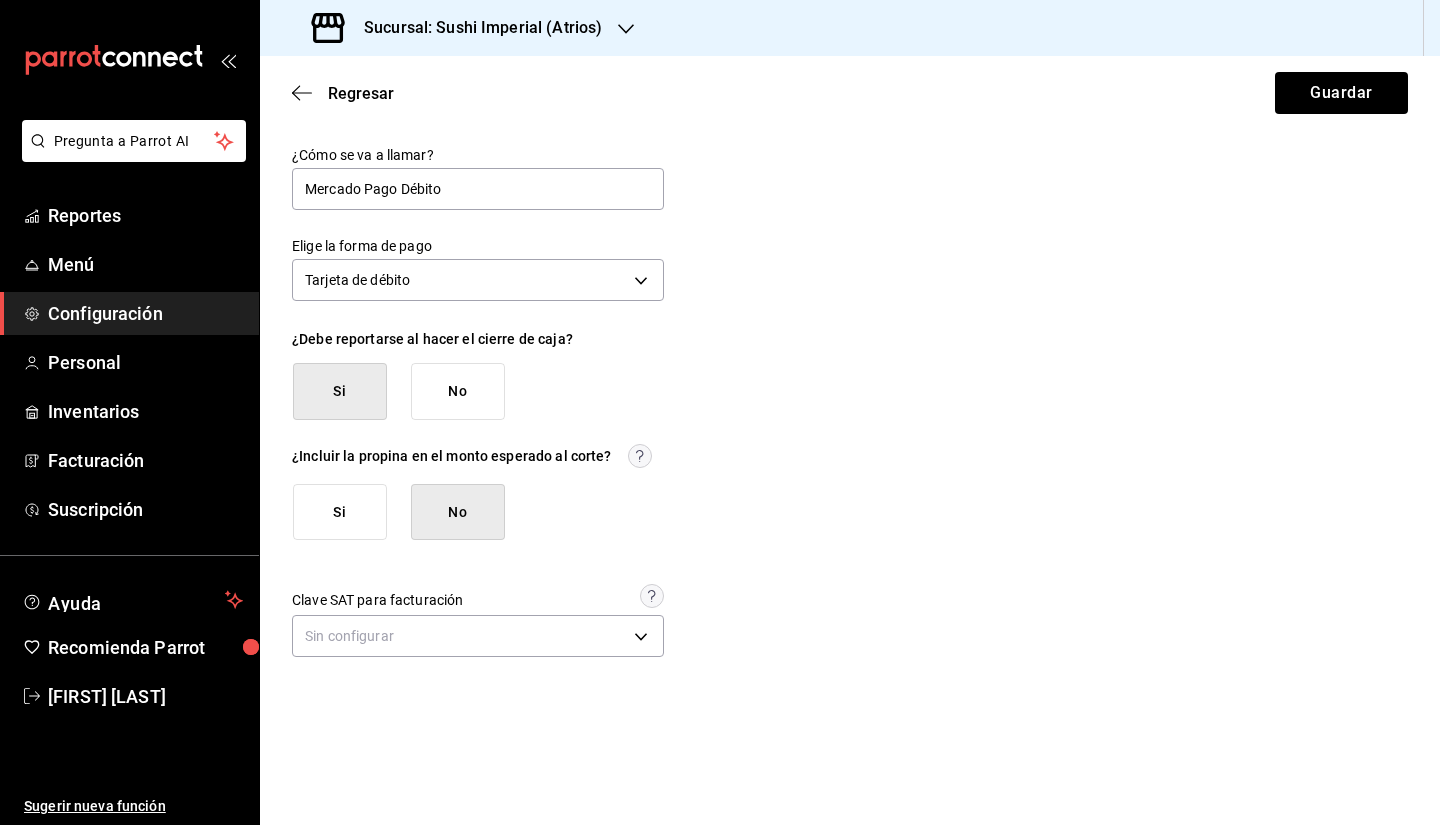 click on "Si" at bounding box center [340, 512] 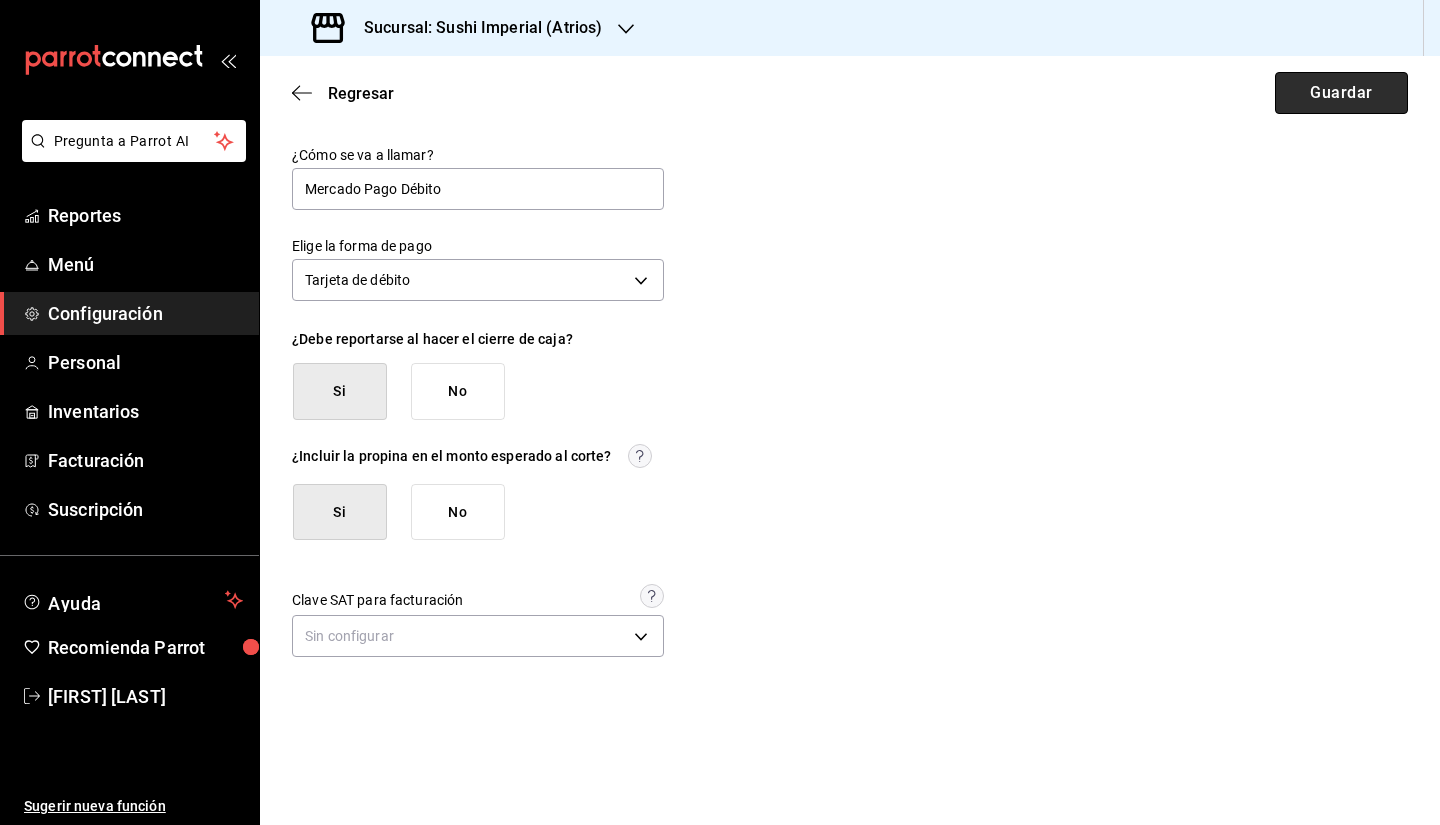 click on "Guardar" at bounding box center (1341, 93) 